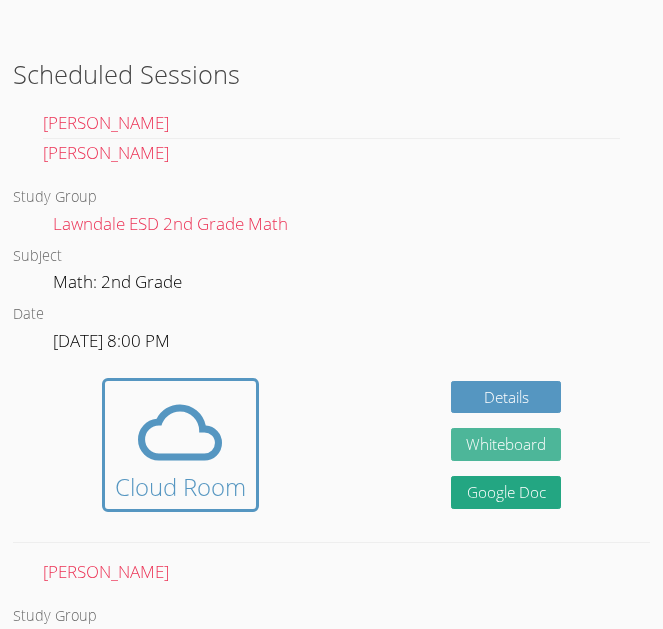 scroll, scrollTop: 642, scrollLeft: 0, axis: vertical 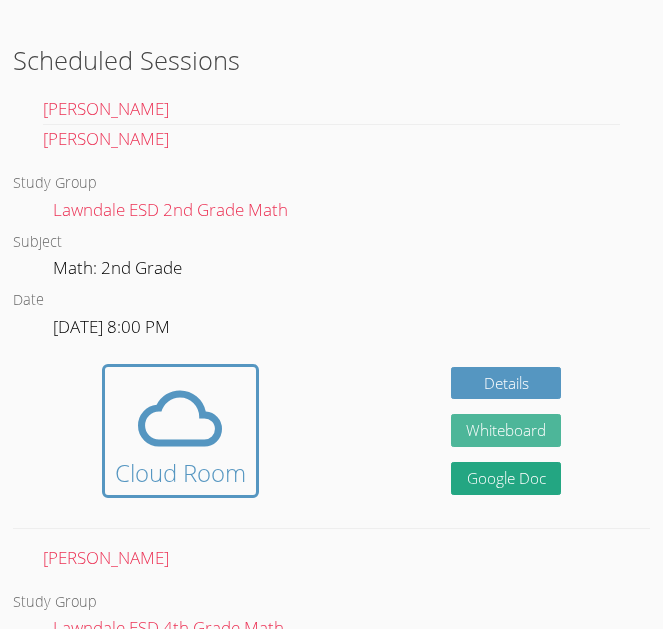 click on "Whiteboard" at bounding box center [506, 430] 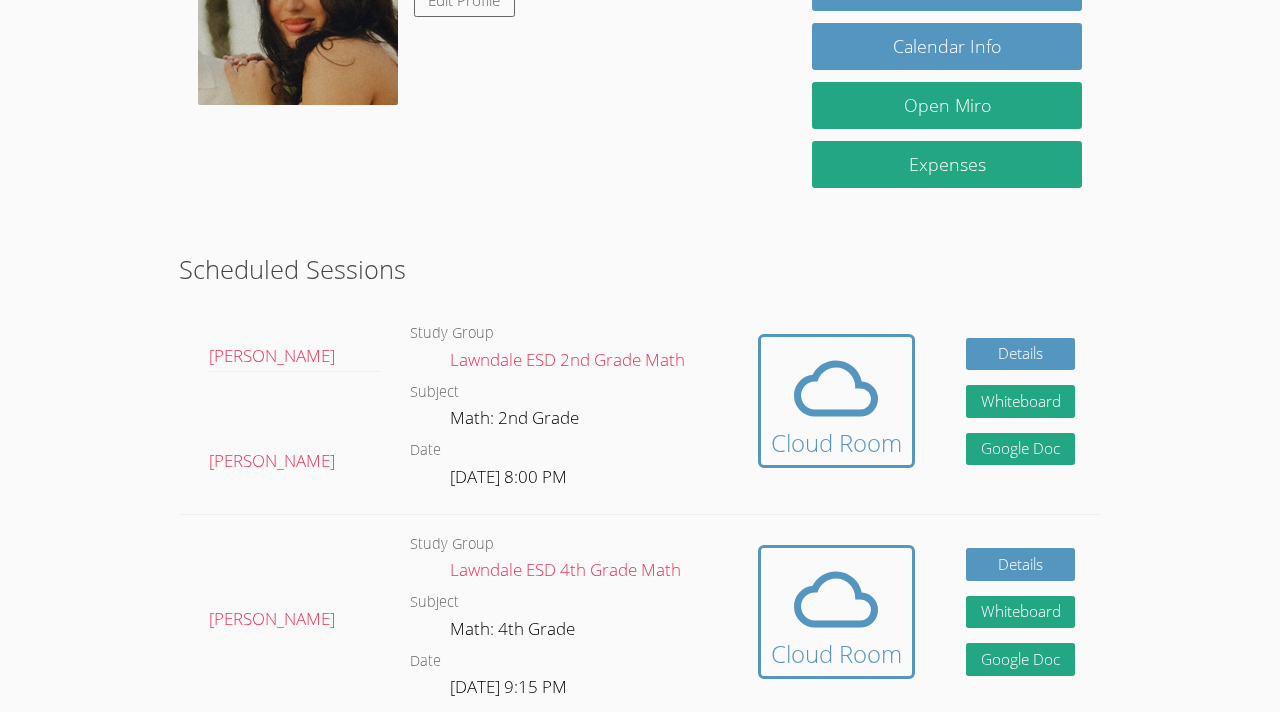 scroll, scrollTop: 0, scrollLeft: 0, axis: both 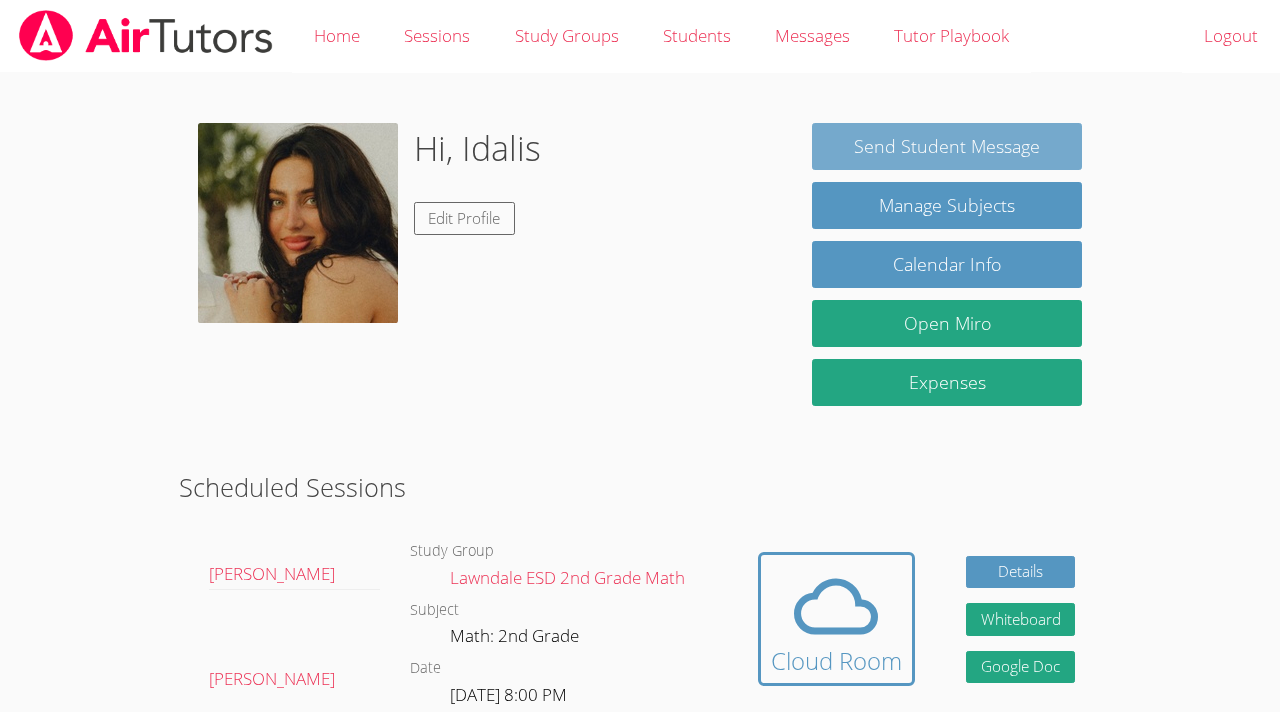 click on "Send Student Message" at bounding box center (947, 146) 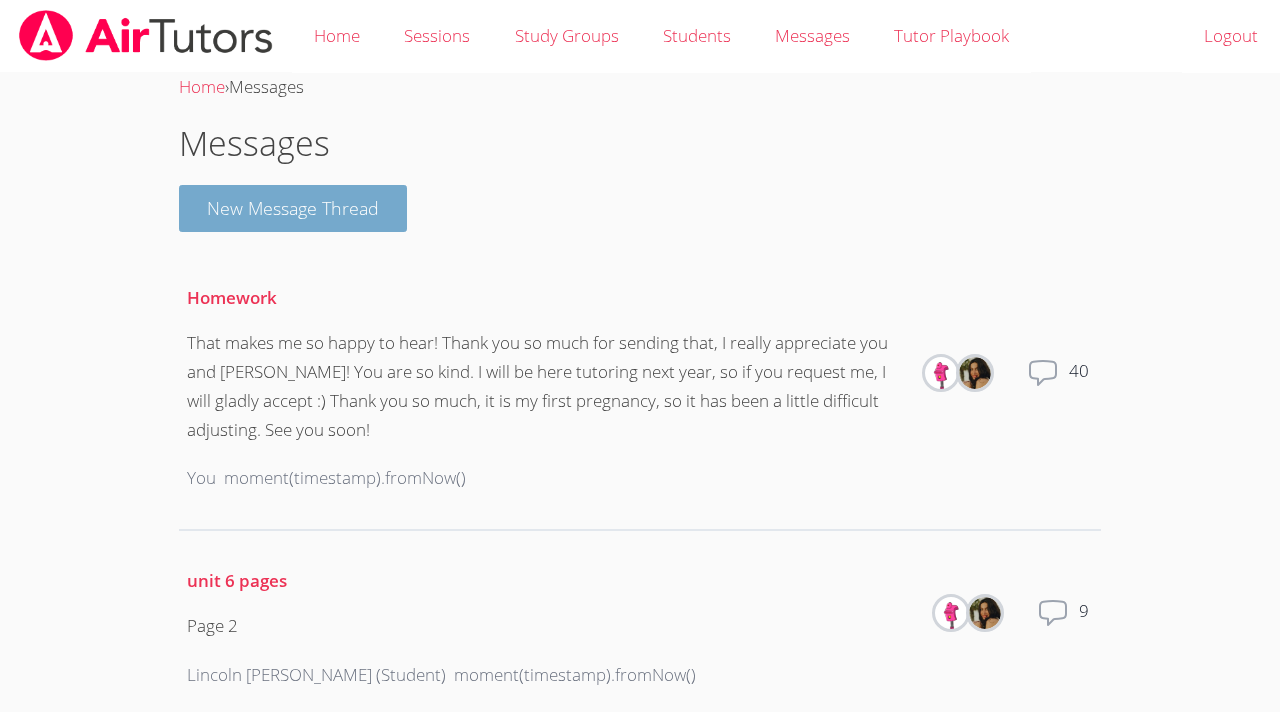 click on "New Message Thread" at bounding box center (293, 208) 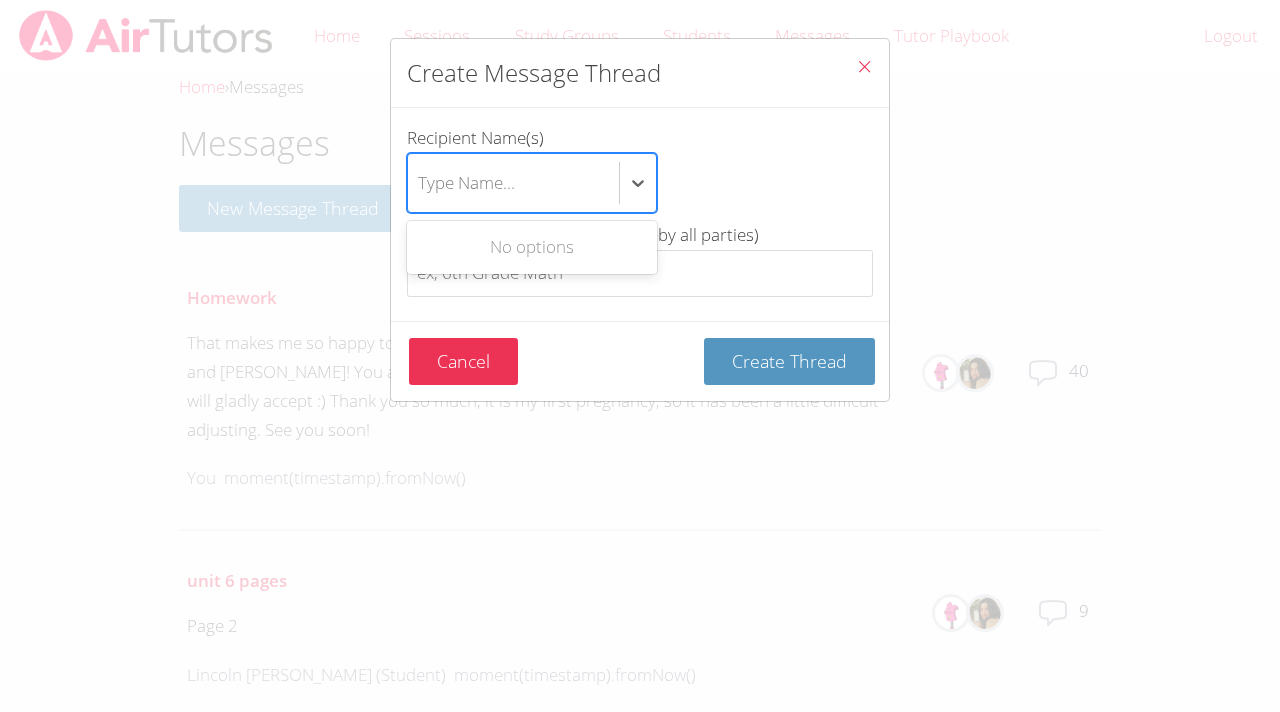 click on "Type Name..." at bounding box center [513, 183] 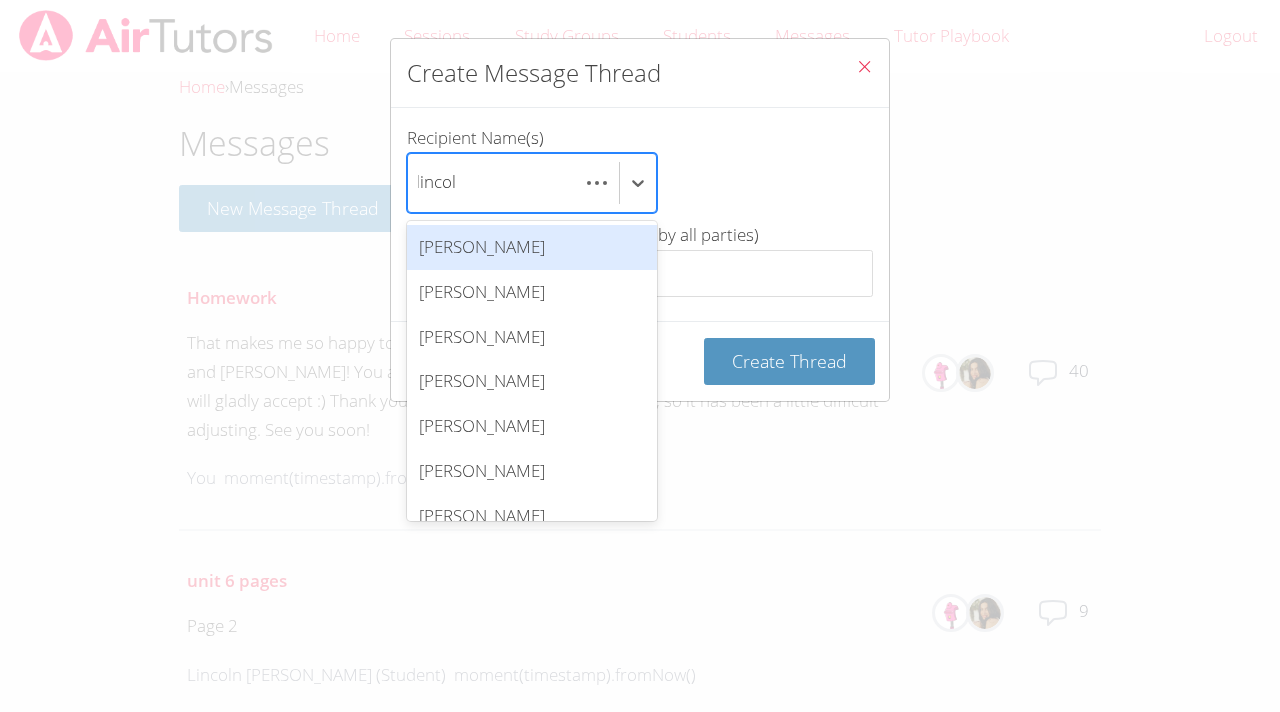 scroll, scrollTop: 0, scrollLeft: 1, axis: horizontal 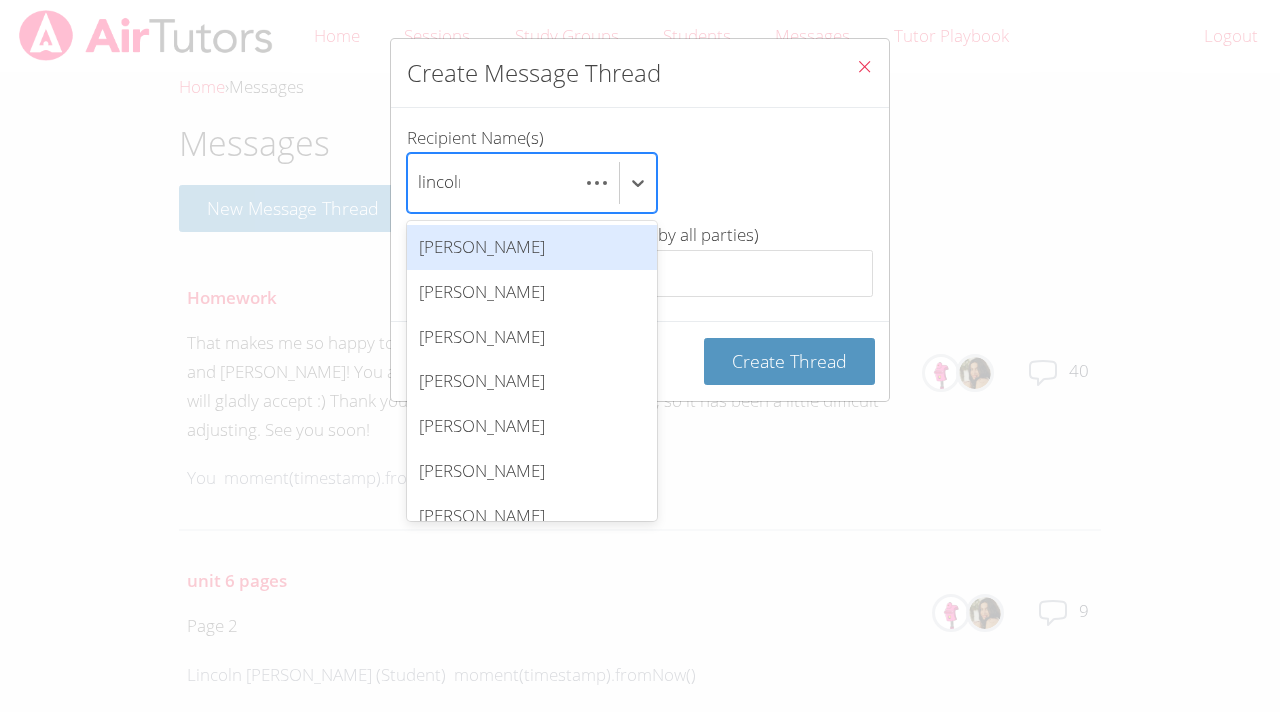 type on "lincoln" 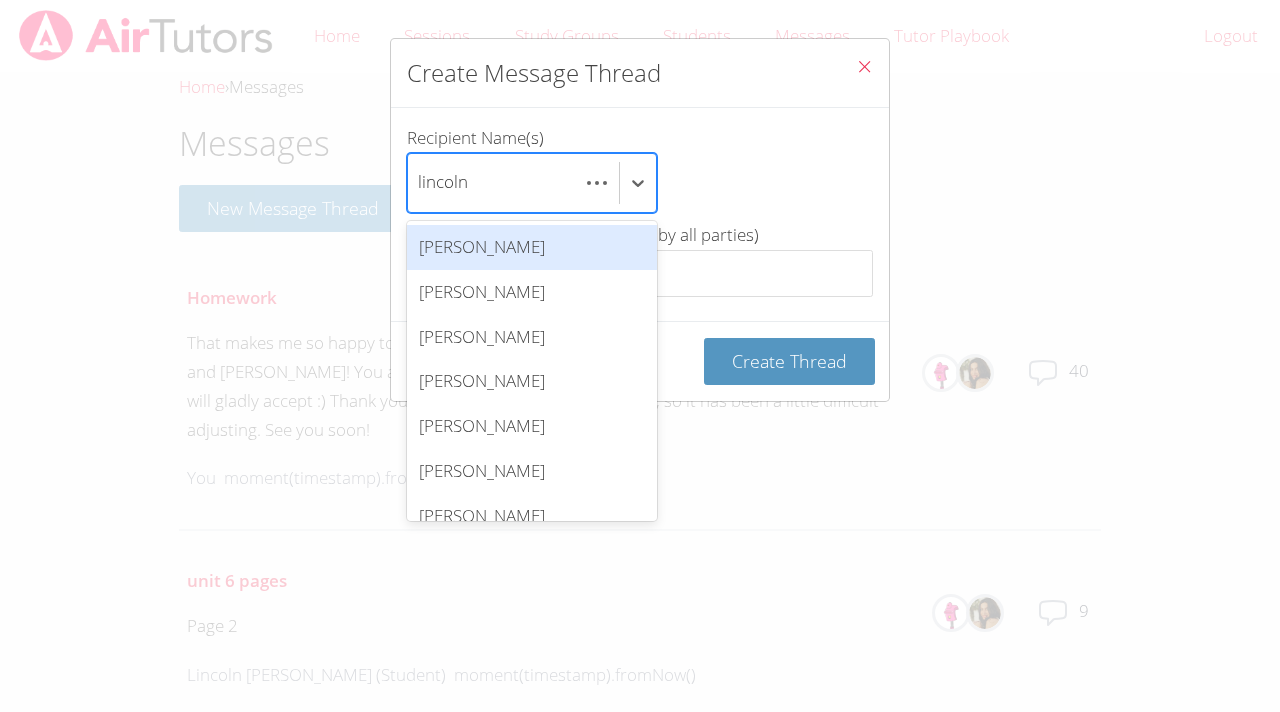 scroll, scrollTop: 0, scrollLeft: 0, axis: both 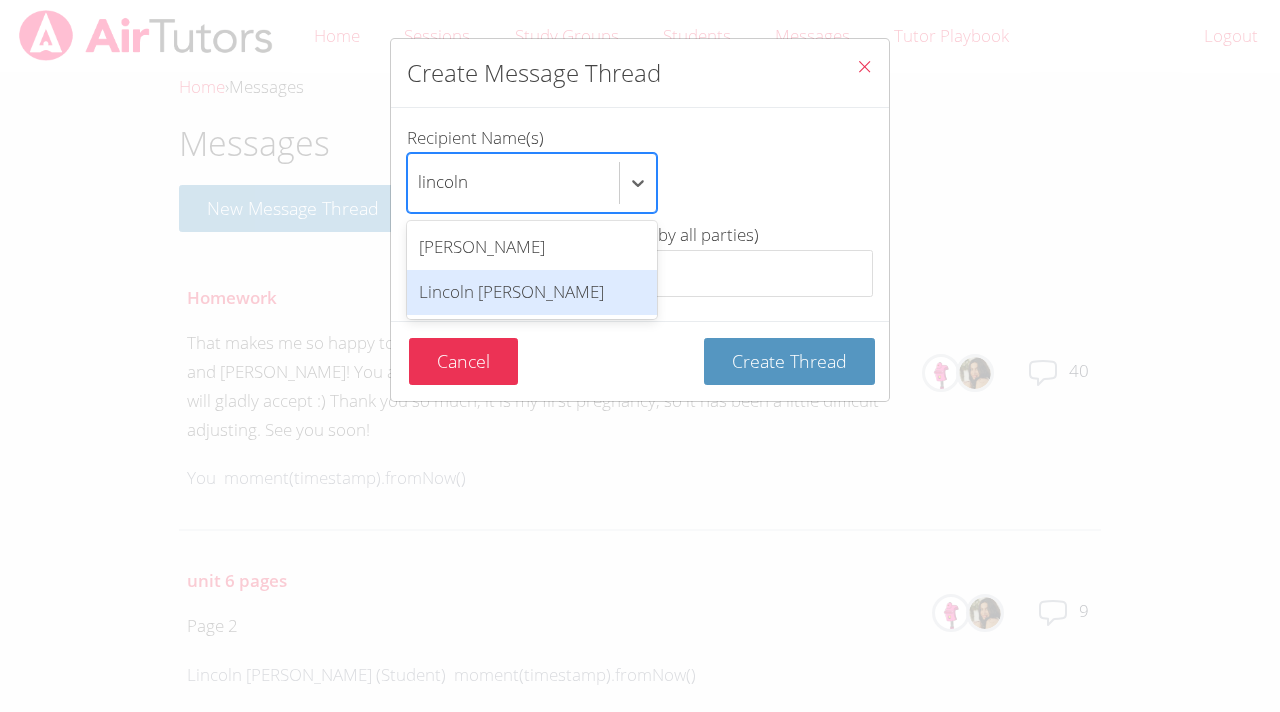 click on "Lincoln Suess" at bounding box center (532, 292) 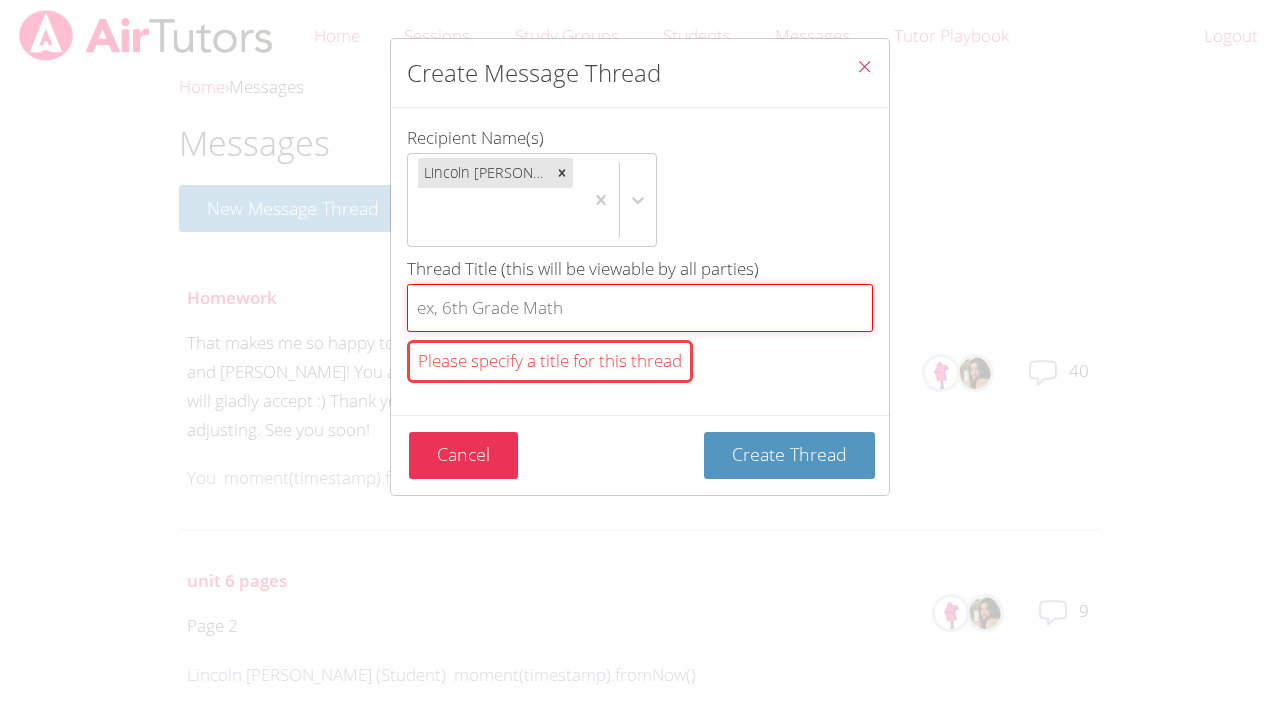 click on "Thread Title (this will be viewable by all parties) Please specify a title for this thread" at bounding box center (640, 308) 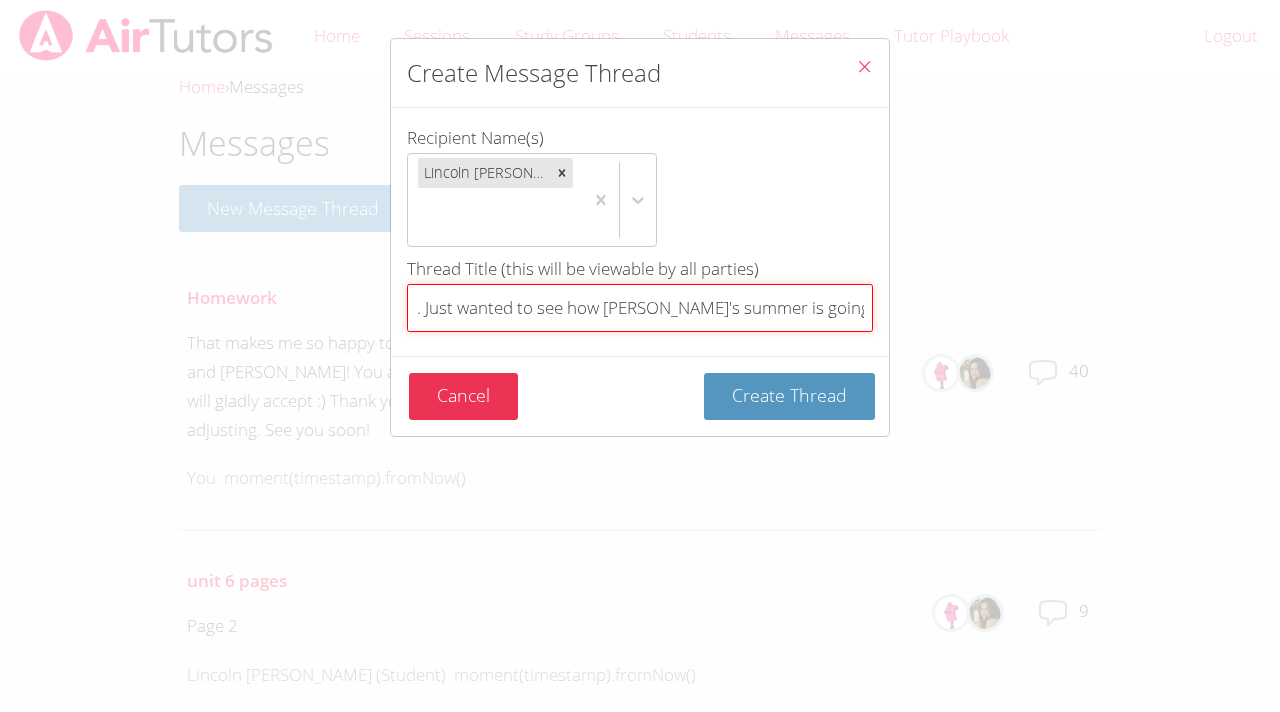scroll, scrollTop: 0, scrollLeft: 146, axis: horizontal 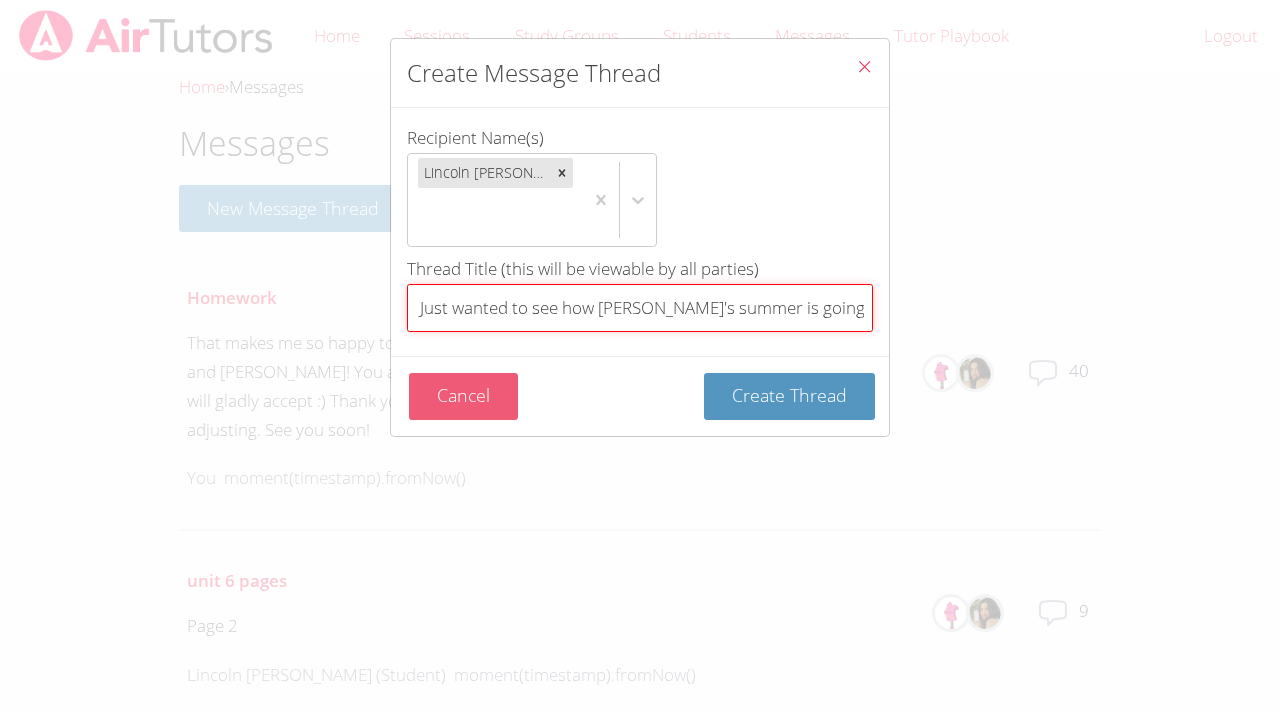 type on "Hi! I hope all is well. Just wanted to see how Lincoln's summer is going so far!!!" 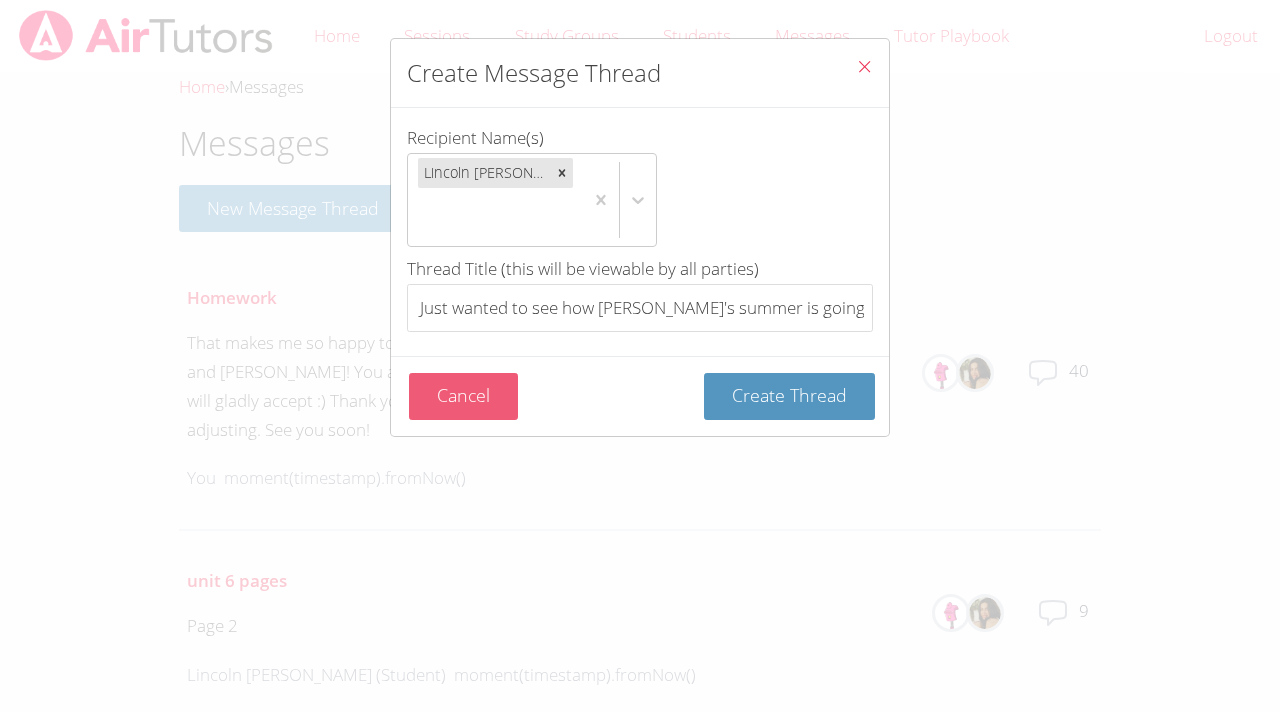click on "Cancel" at bounding box center [463, 396] 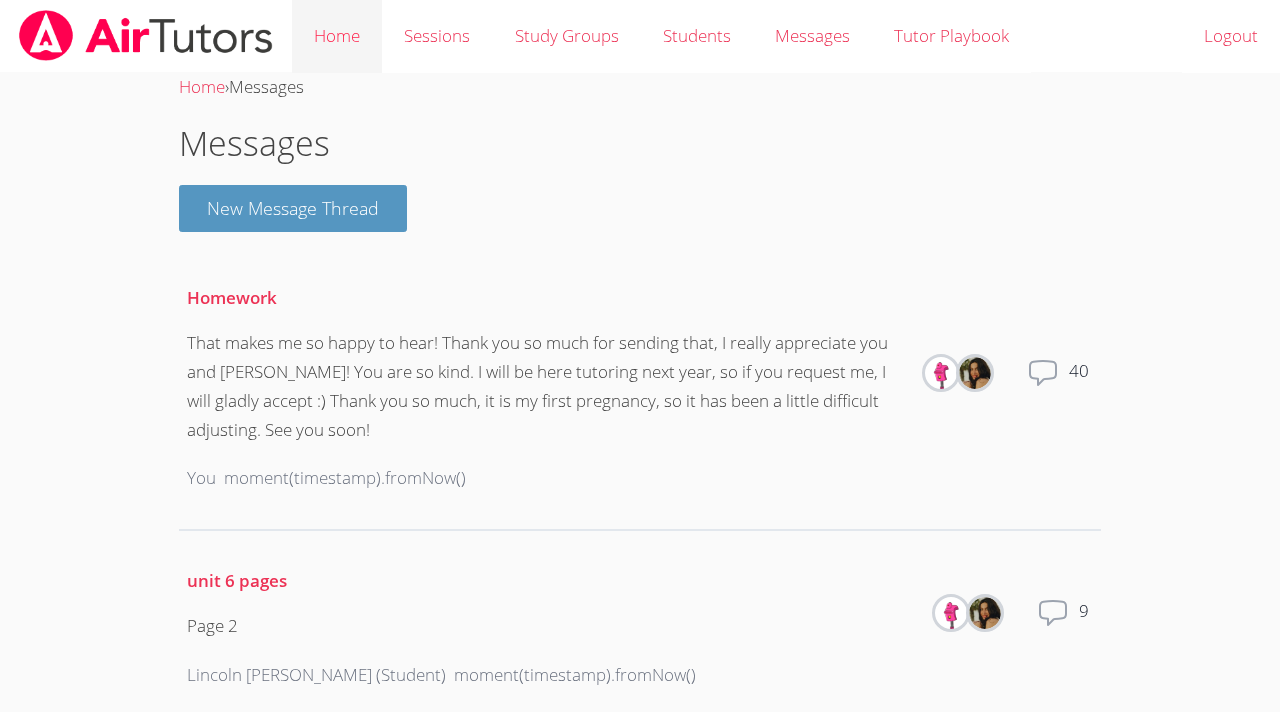 click on "Home" at bounding box center (337, 36) 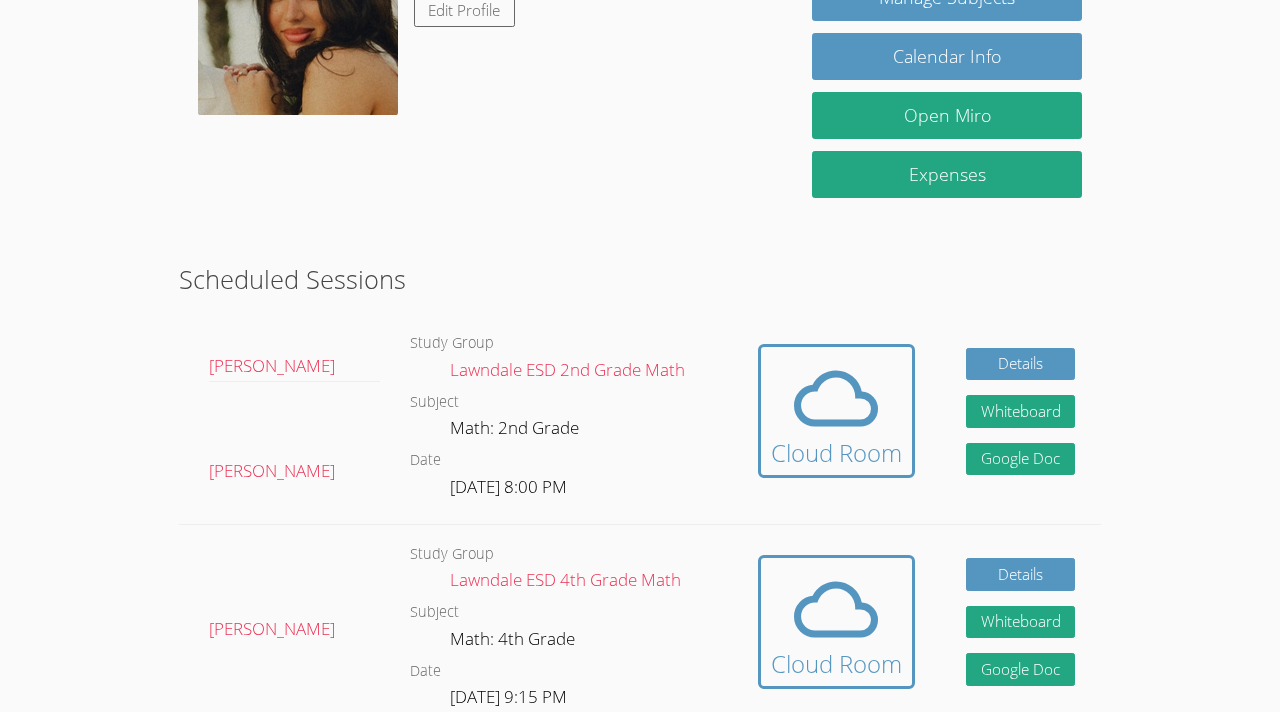 scroll, scrollTop: 232, scrollLeft: 0, axis: vertical 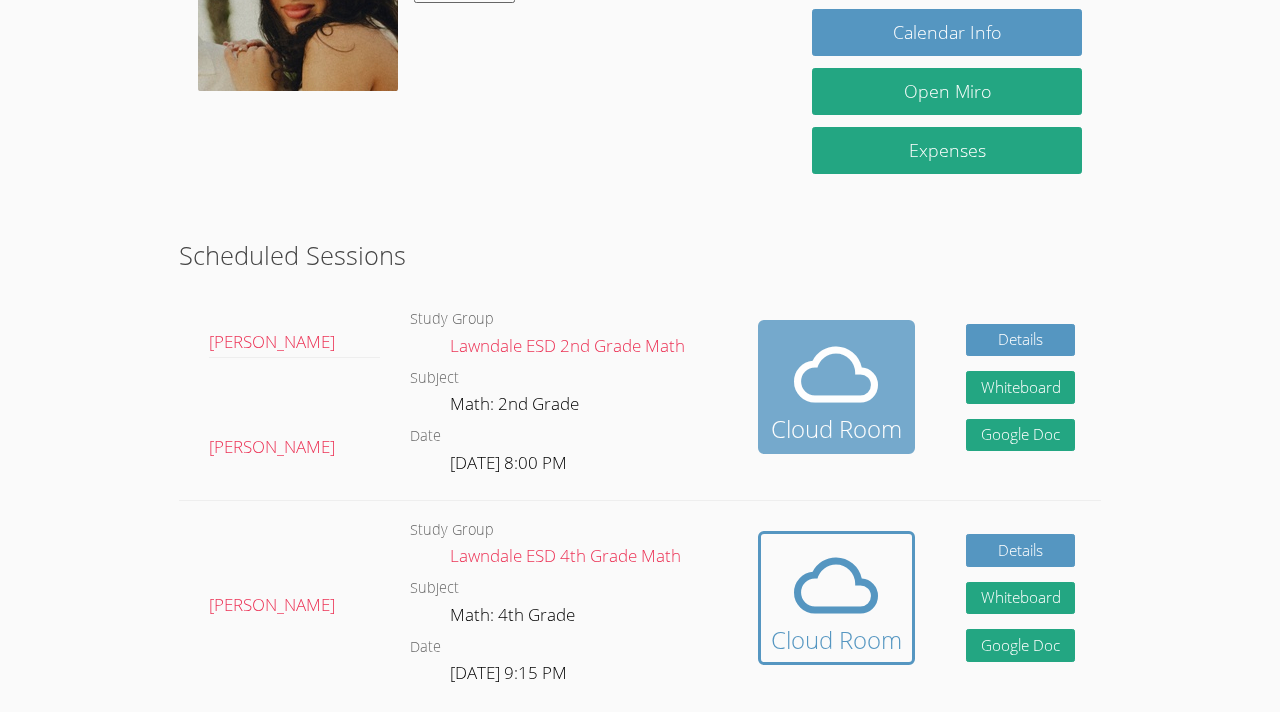 click at bounding box center [836, 375] 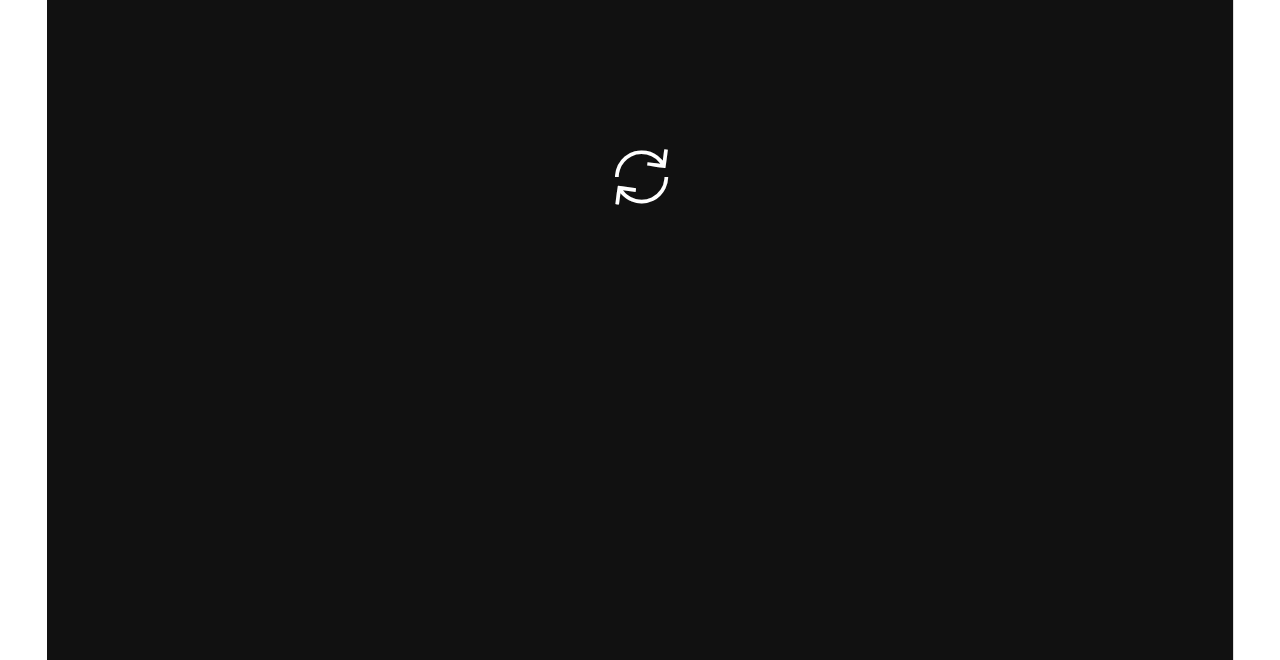 scroll, scrollTop: 0, scrollLeft: 0, axis: both 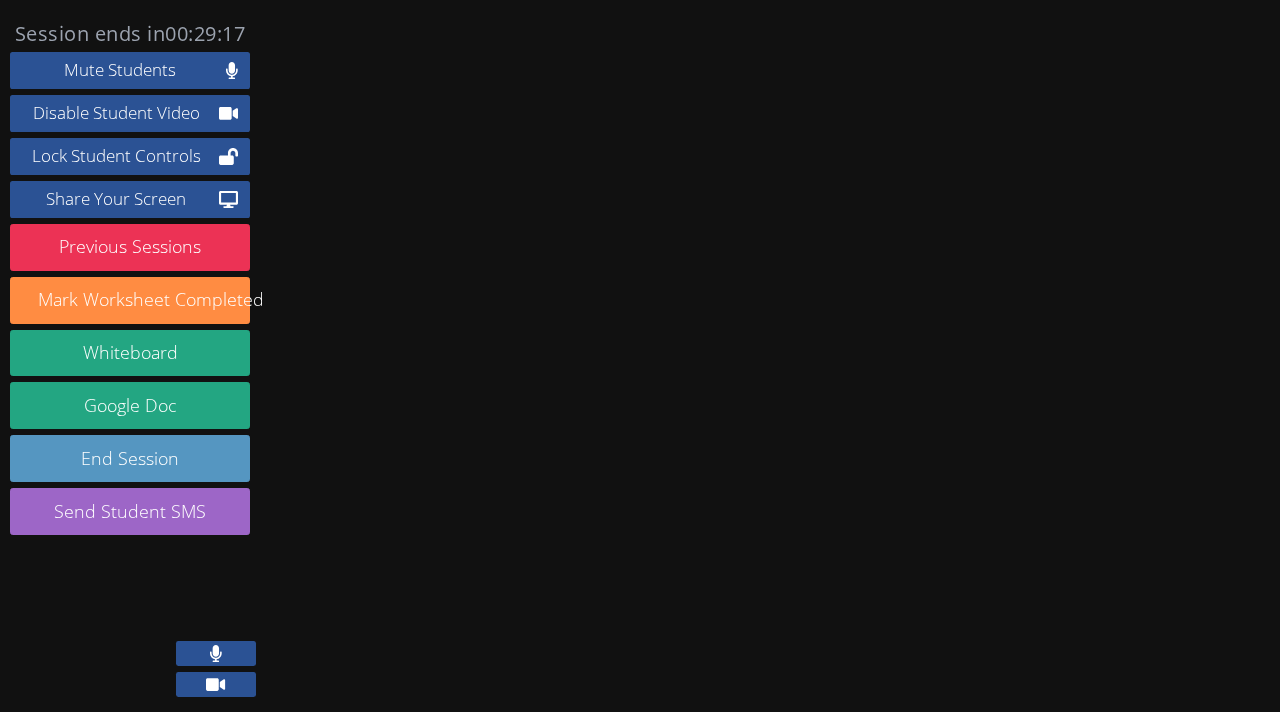 click 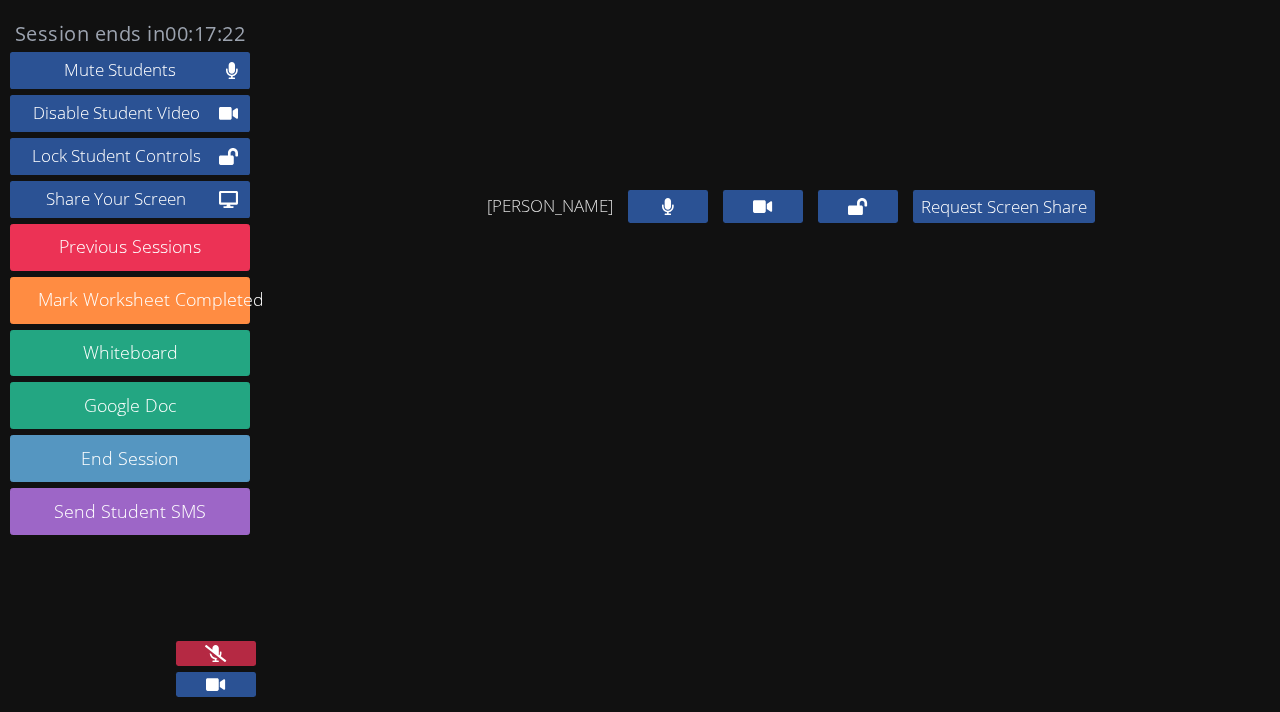 click 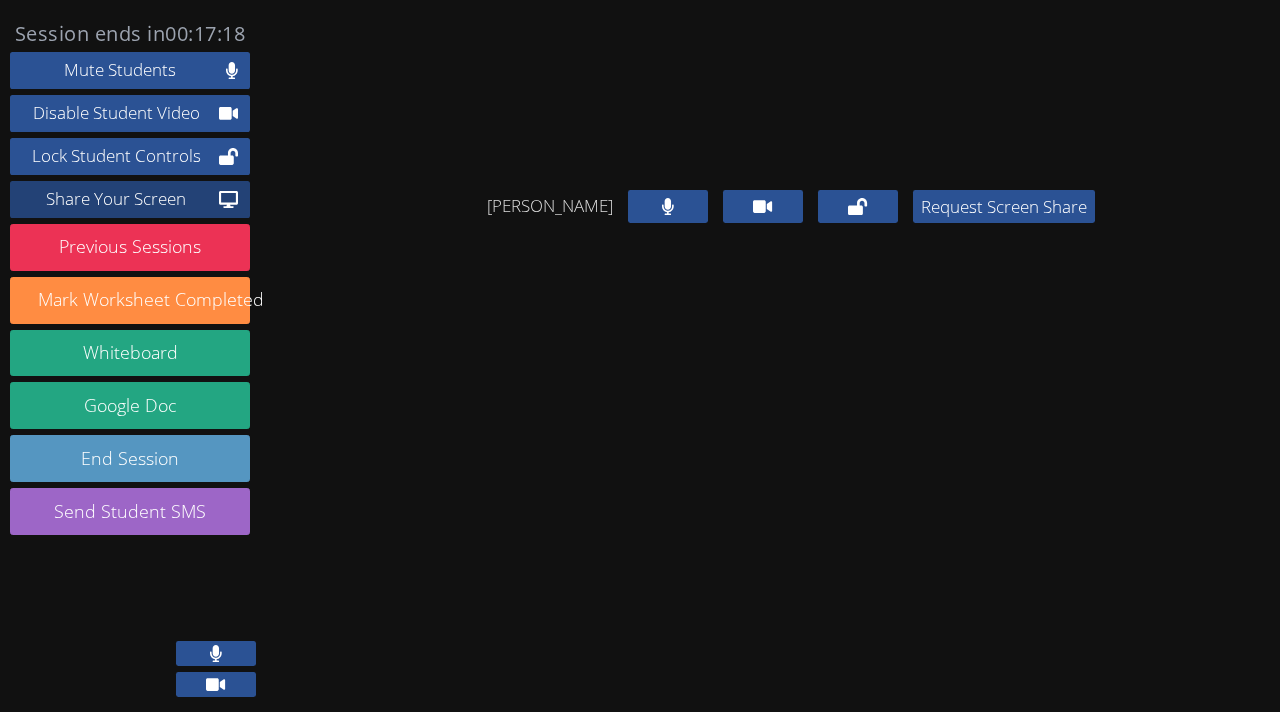 click on "Share Your Screen" at bounding box center [116, 199] 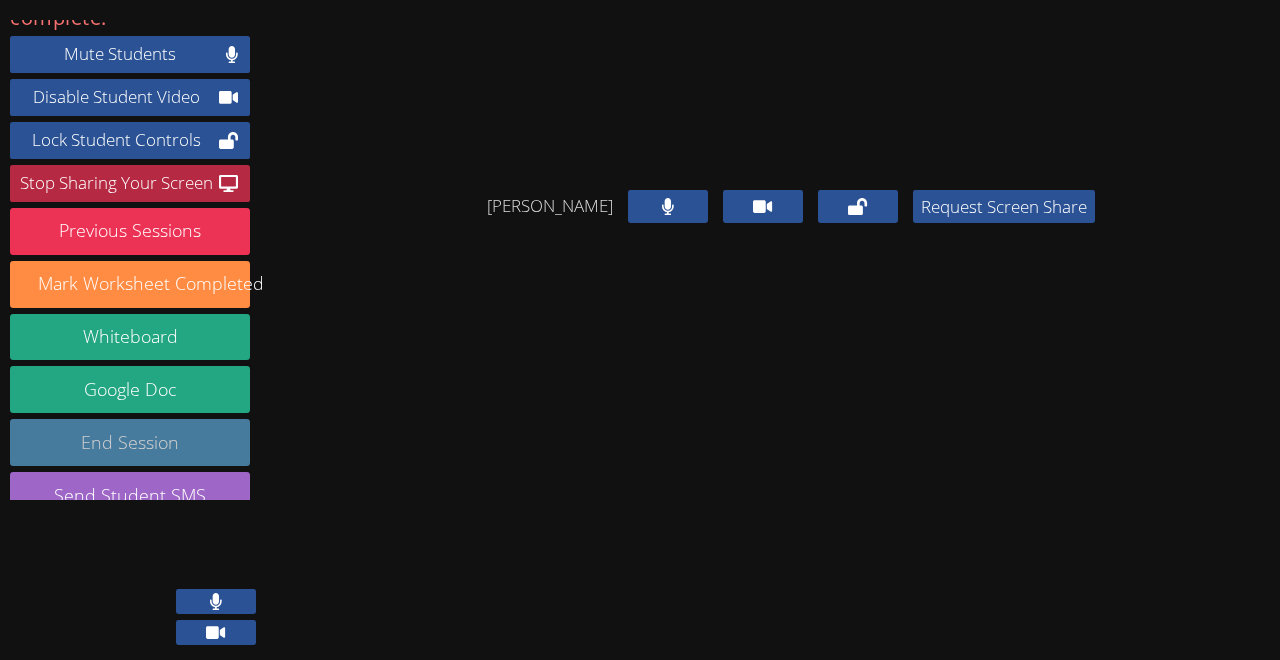 scroll, scrollTop: 45, scrollLeft: 0, axis: vertical 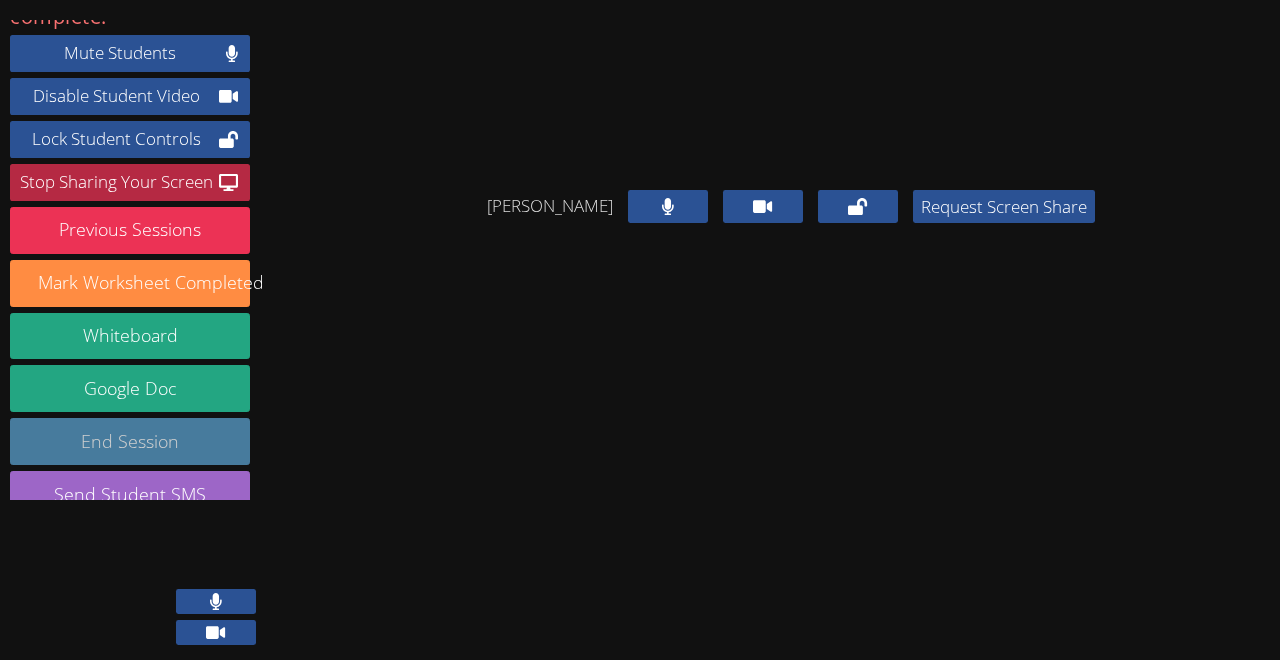 click on "End Session" at bounding box center (130, 441) 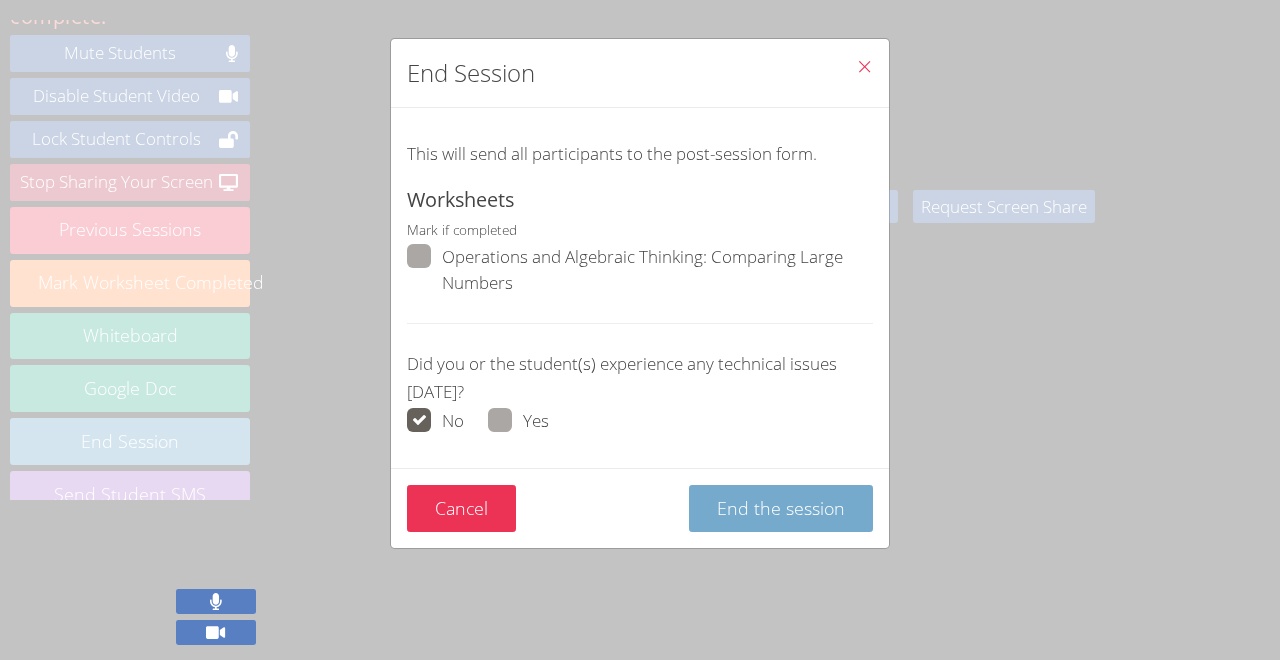 click on "End the session" at bounding box center (781, 508) 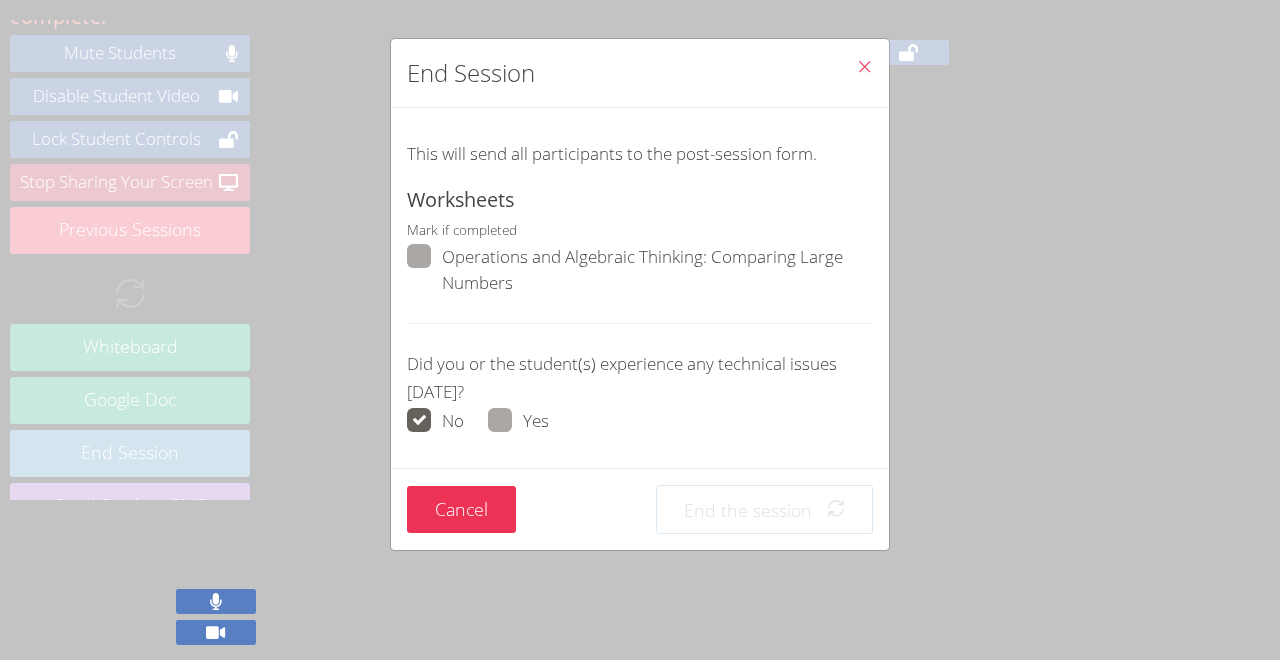 scroll, scrollTop: 16, scrollLeft: 0, axis: vertical 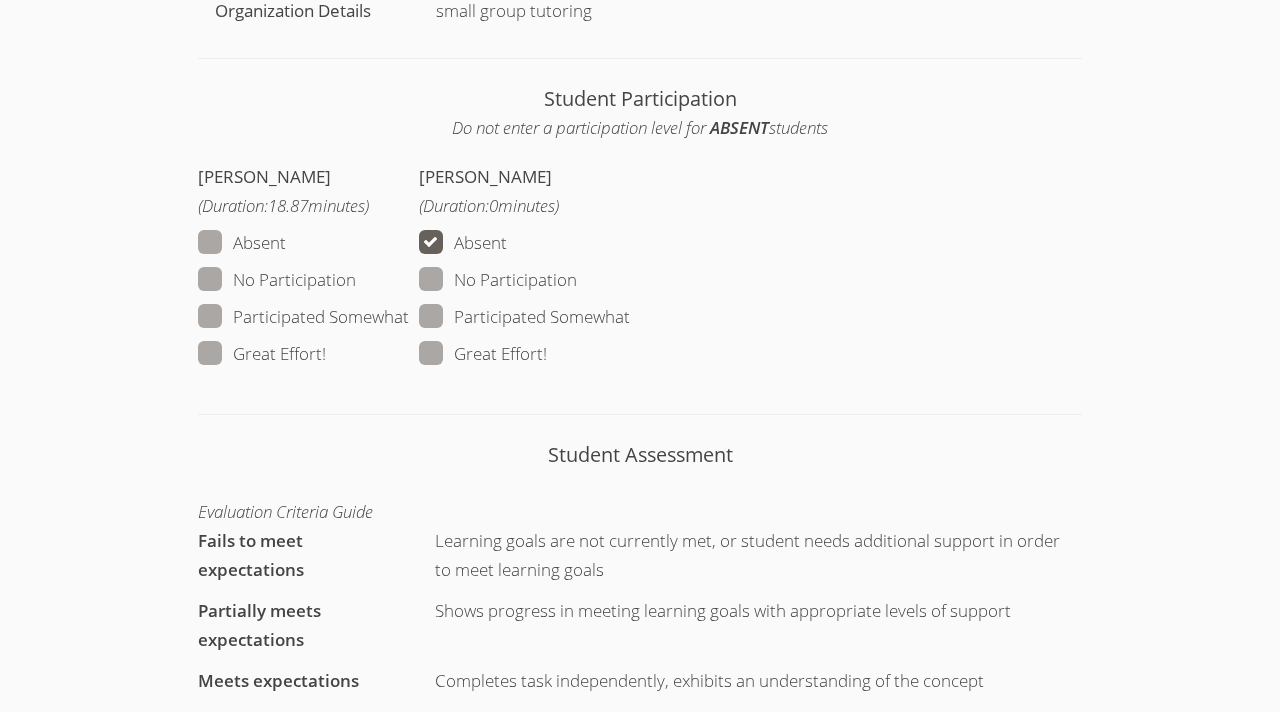 click on "Great Effort!" at bounding box center [262, 354] 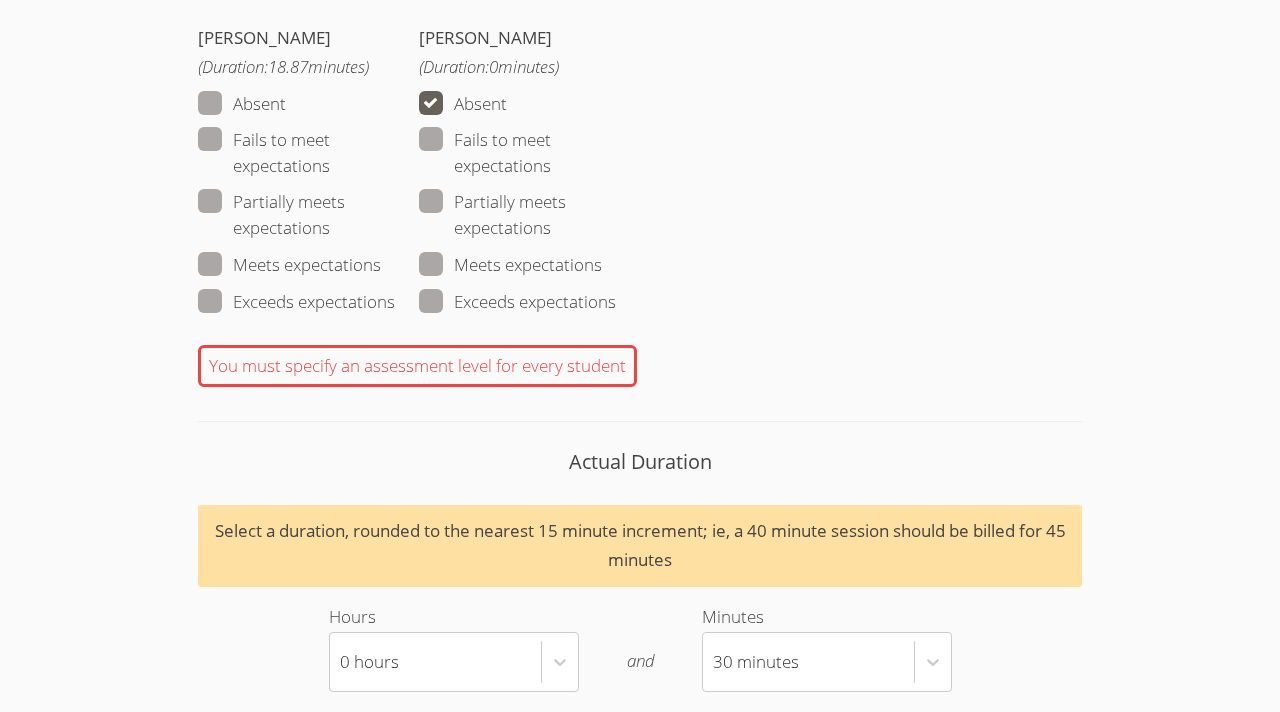 scroll, scrollTop: 1601, scrollLeft: 0, axis: vertical 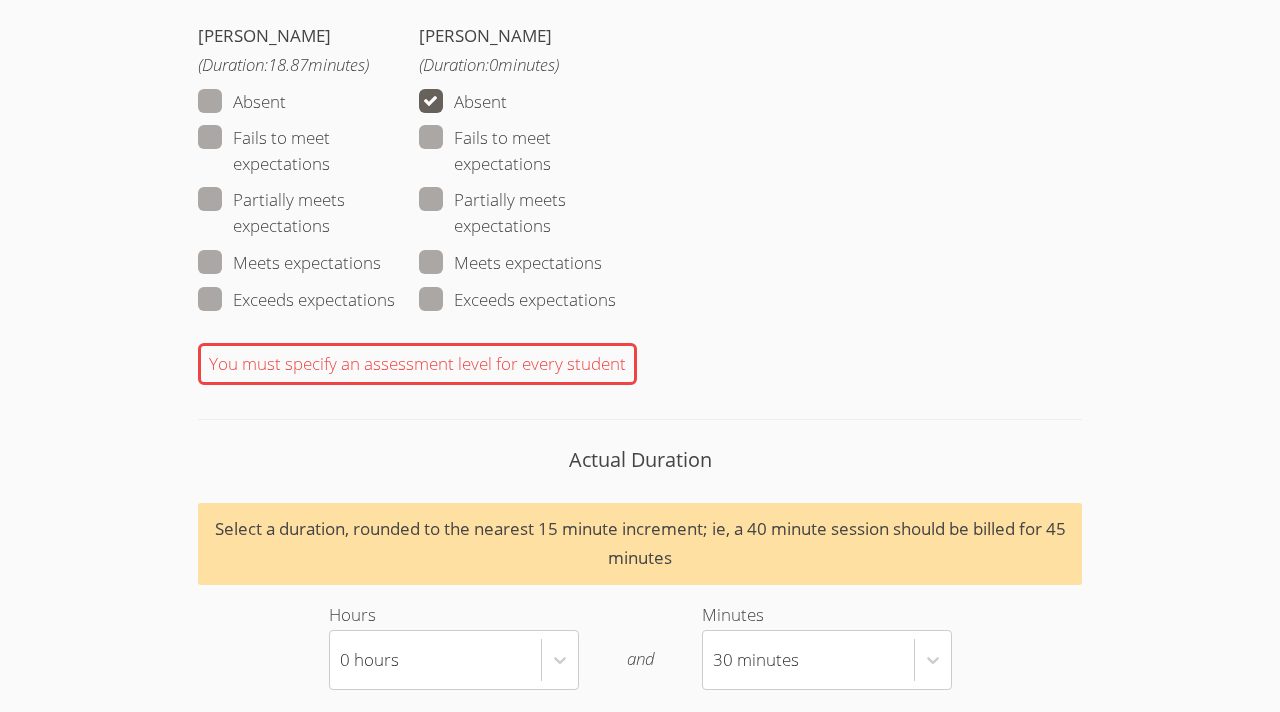 click on "Meets expectations" at bounding box center [289, 263] 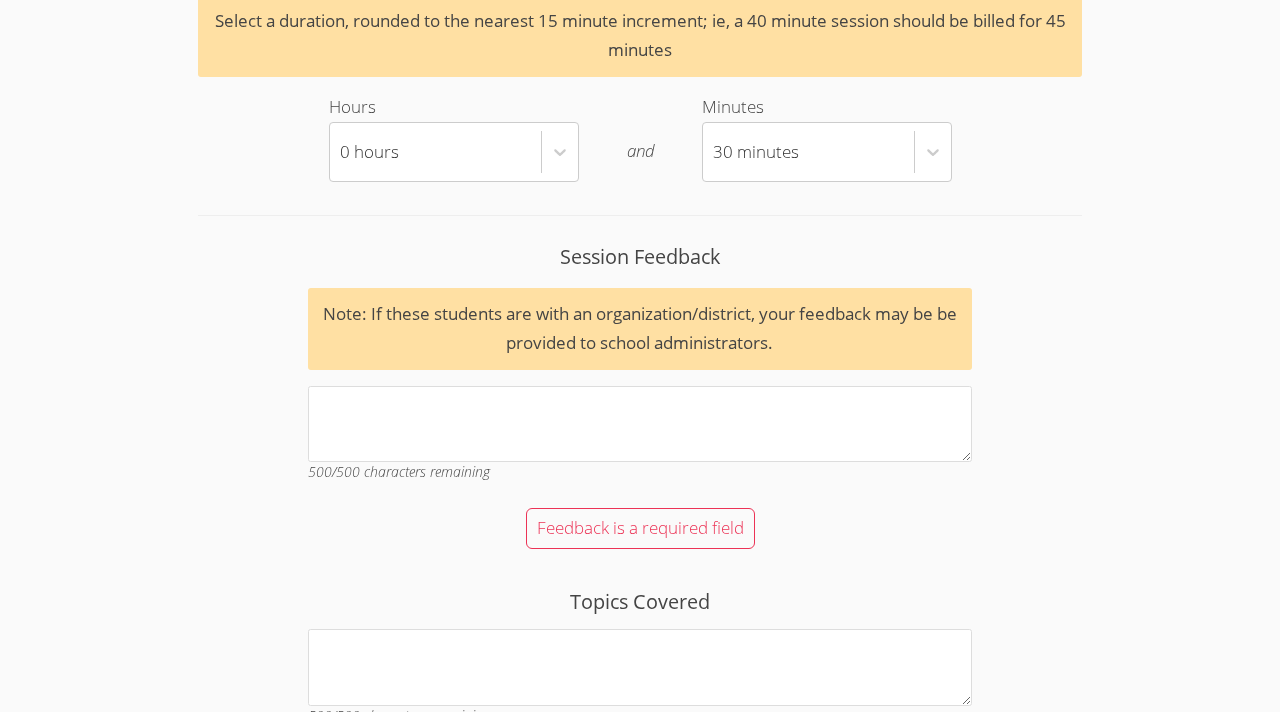 scroll, scrollTop: 2233, scrollLeft: 0, axis: vertical 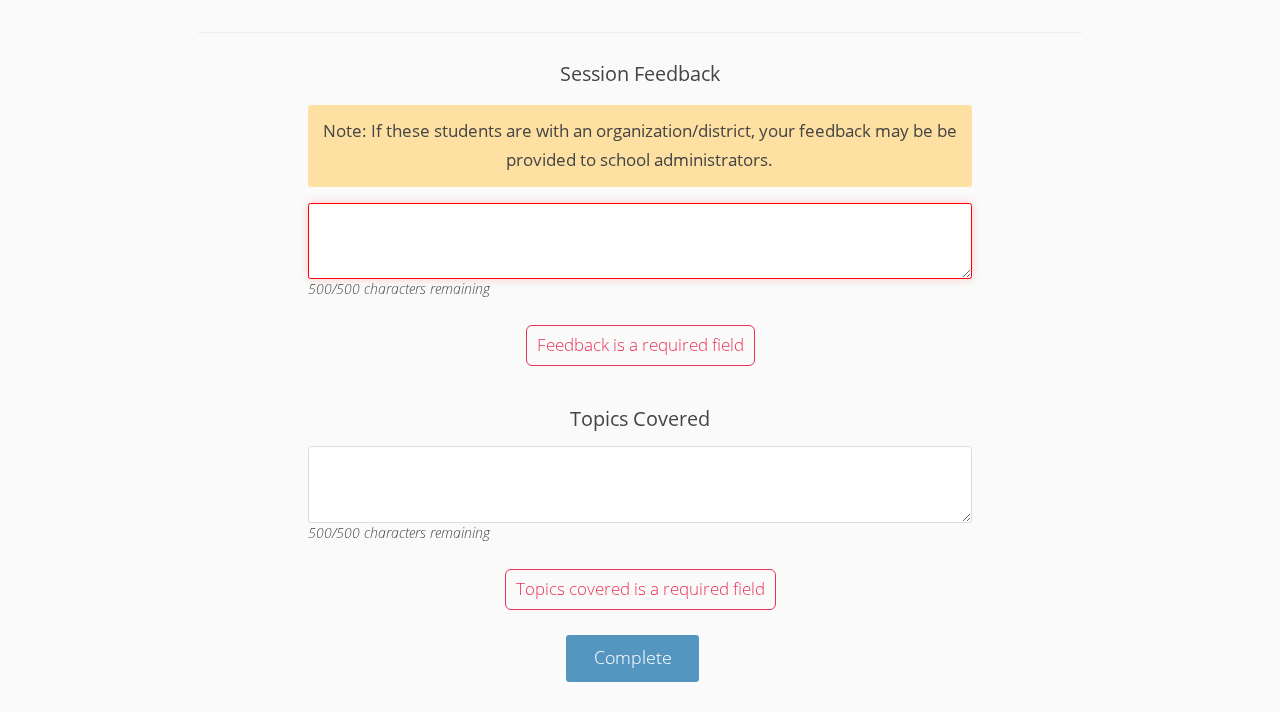 click on "Session Feedback Note: If these students are with an organization/district, your feedback may be be provided to school administrators. 500 /500 characters remaining" at bounding box center [640, 241] 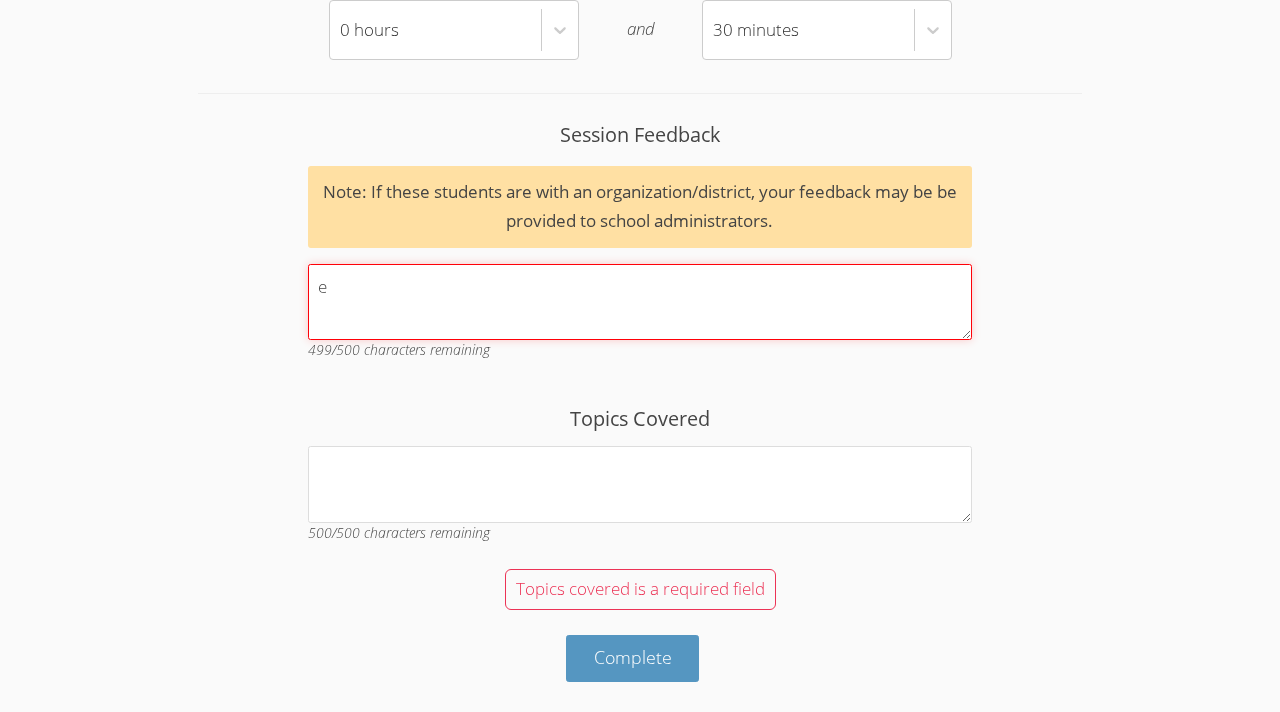 scroll, scrollTop: 2172, scrollLeft: 0, axis: vertical 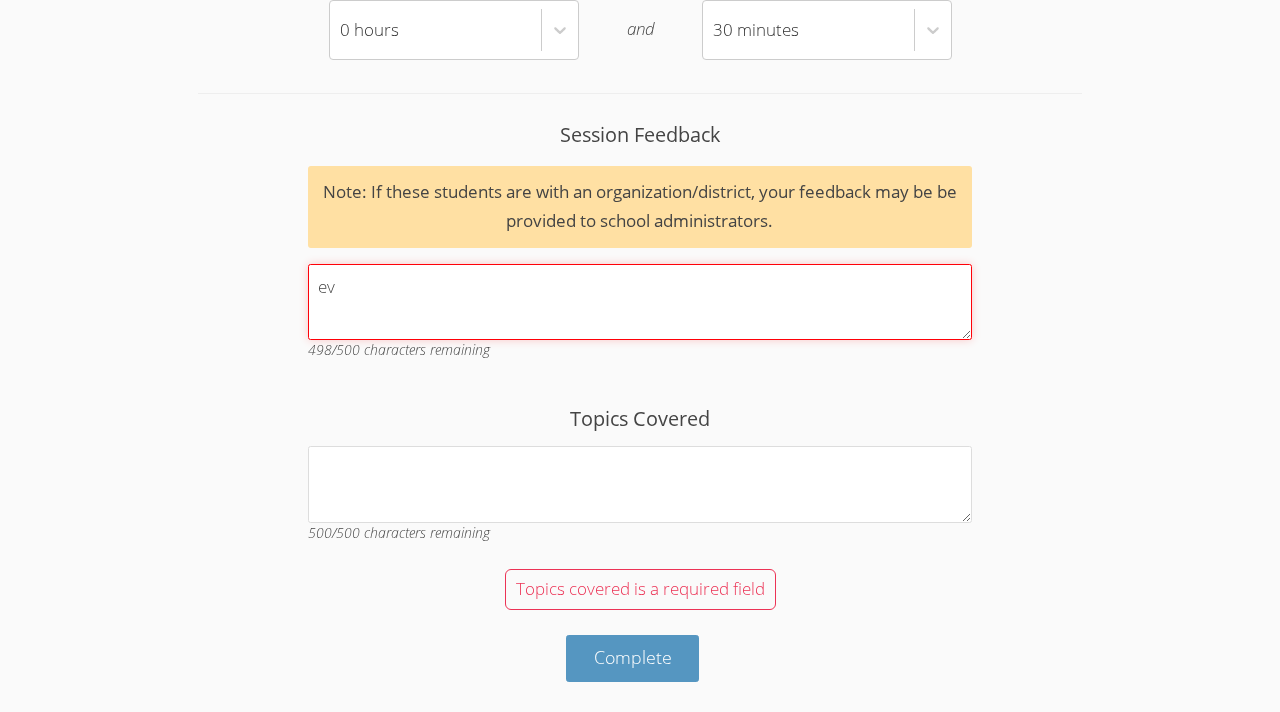 type on "e" 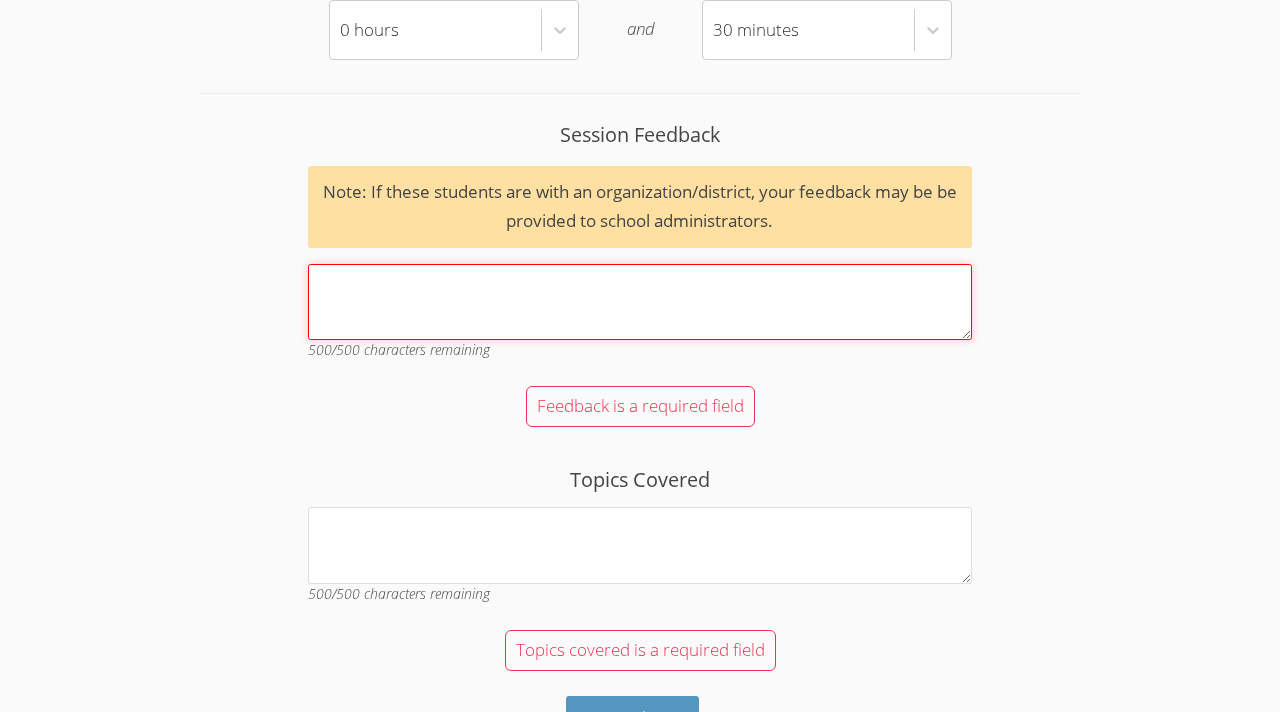 scroll, scrollTop: 2172, scrollLeft: 0, axis: vertical 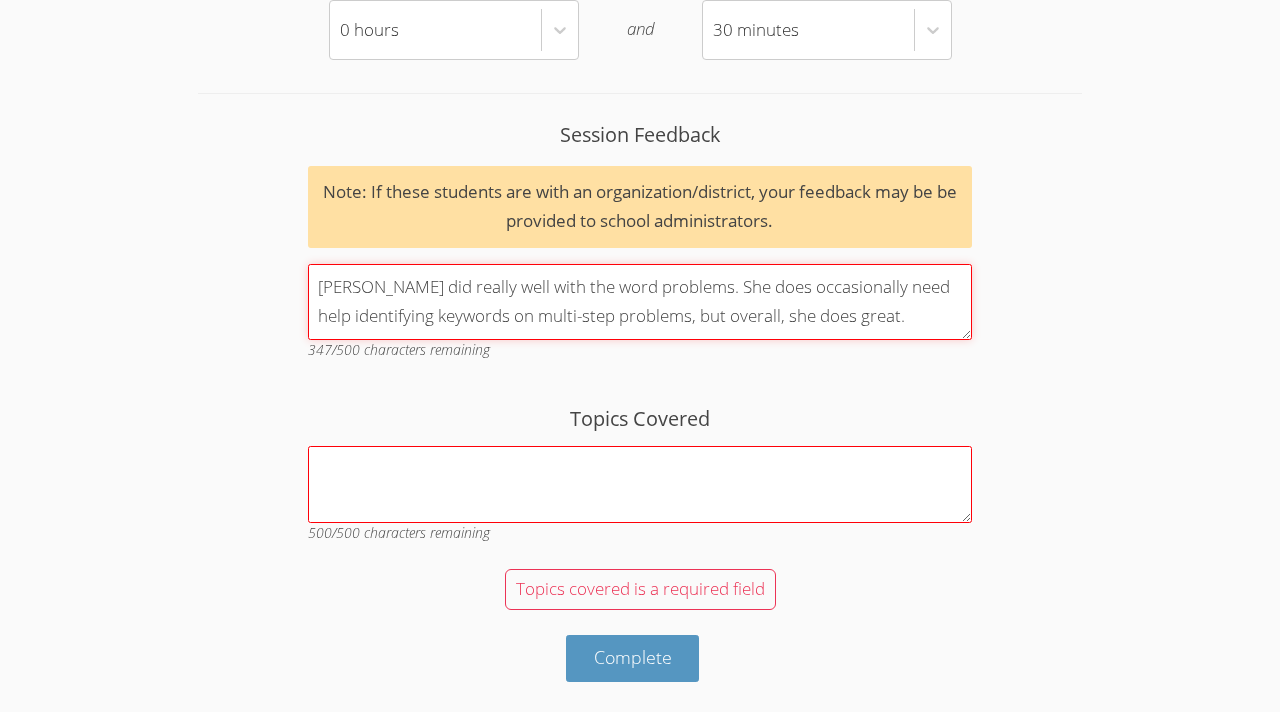 type on "Evalynn did really well with the word problems. She does occasionally need help identifying keywords on multi-step problems, but overall, she does great." 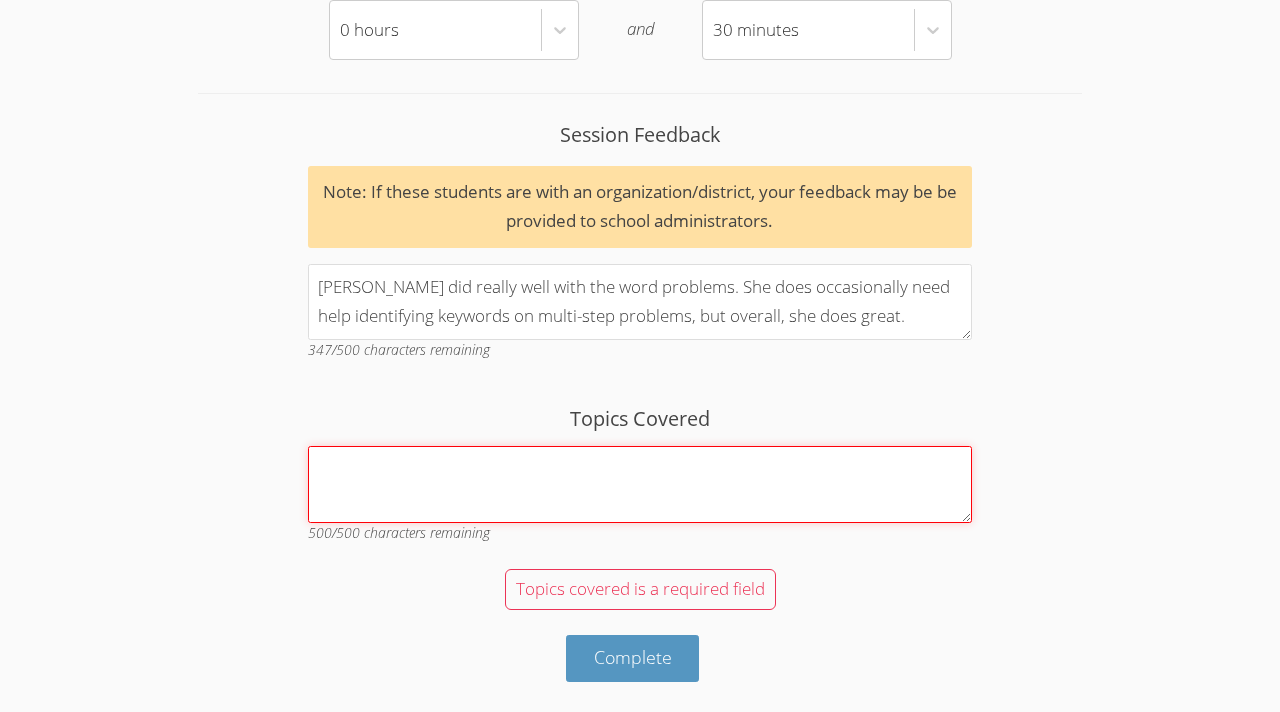 click on "Topics Covered" at bounding box center [640, 484] 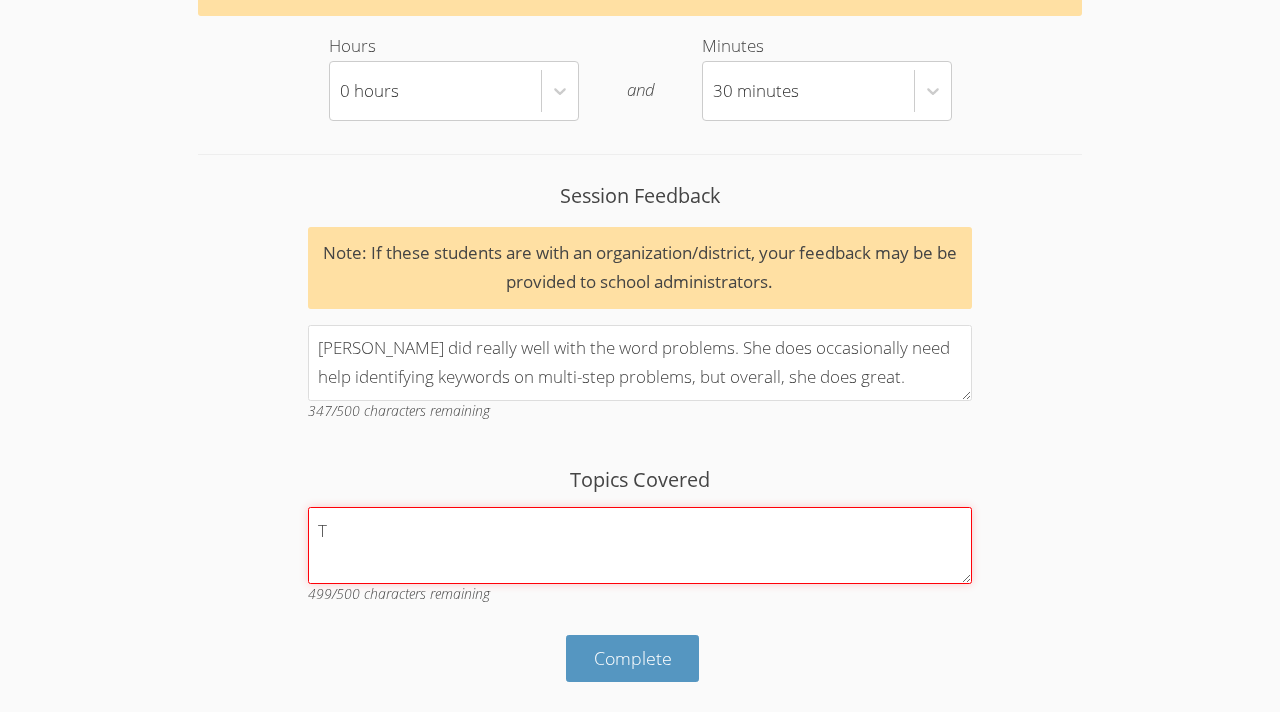 scroll, scrollTop: 2111, scrollLeft: 0, axis: vertical 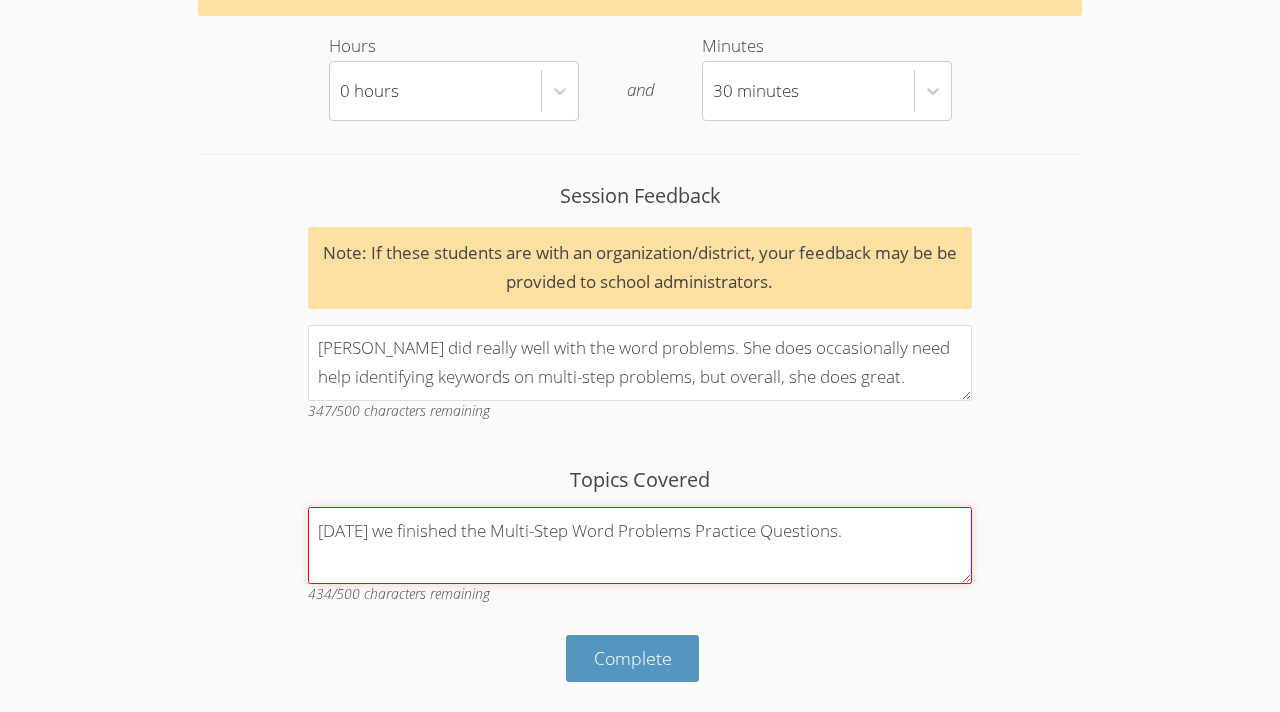 type on "Today we finished the Multi-Step Word Problems Practice Questions." 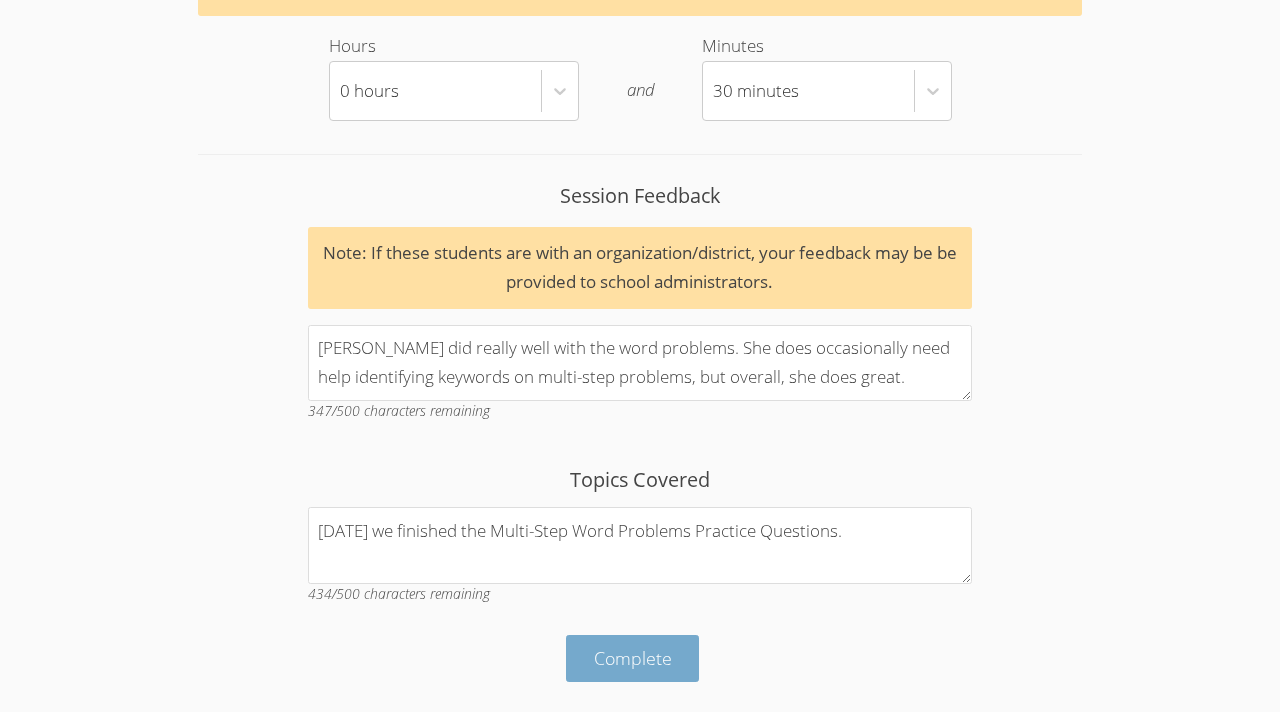 click on "Complete" at bounding box center [633, 658] 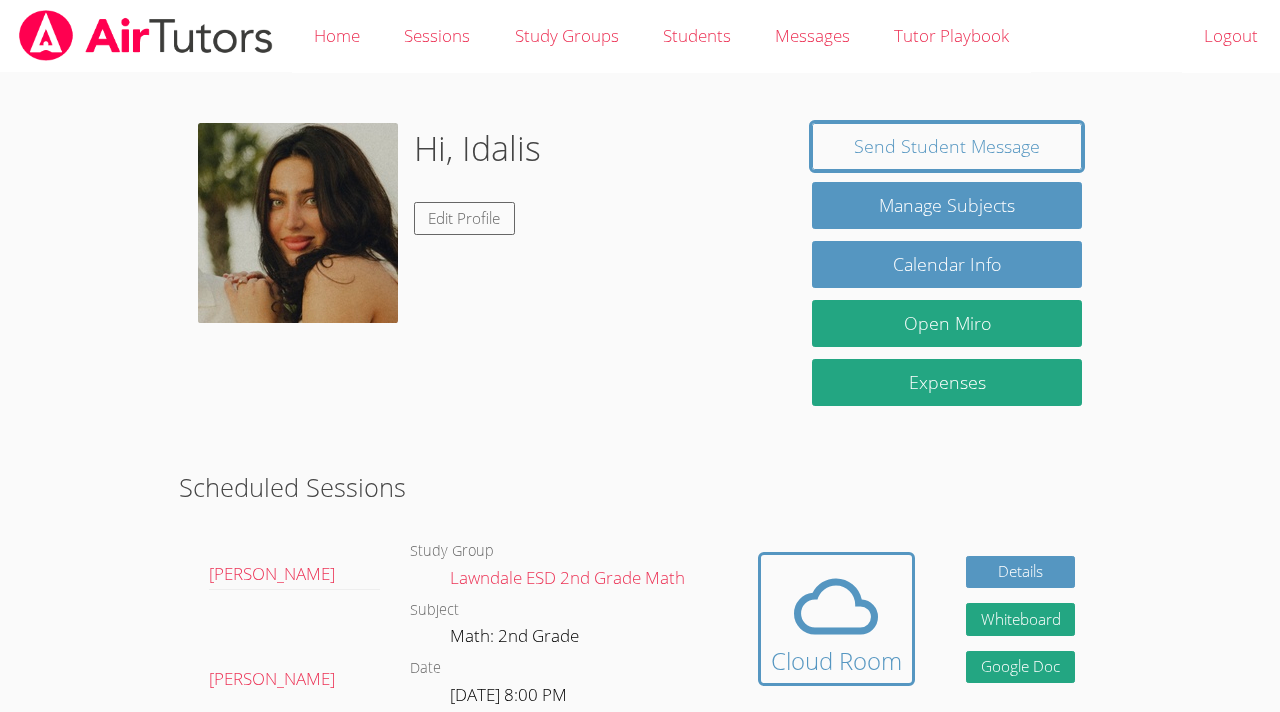 scroll, scrollTop: 232, scrollLeft: 0, axis: vertical 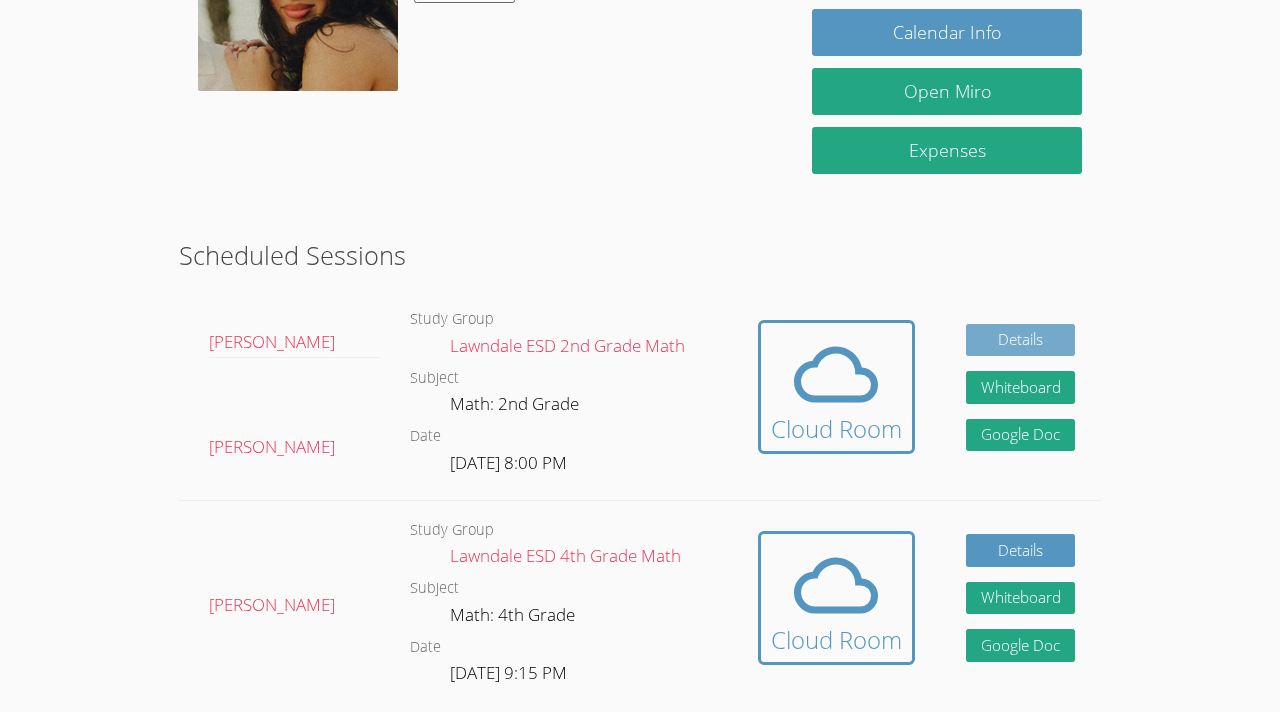 click on "Details" at bounding box center [1021, 340] 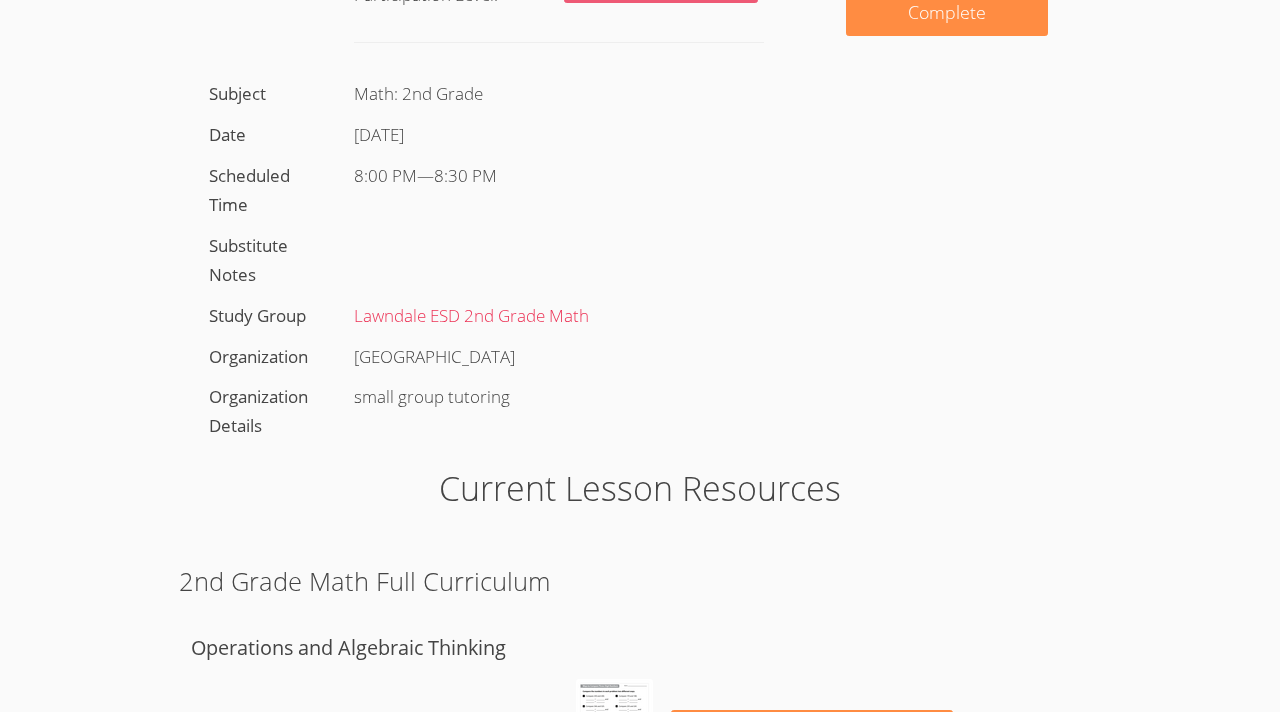 scroll, scrollTop: 813, scrollLeft: 0, axis: vertical 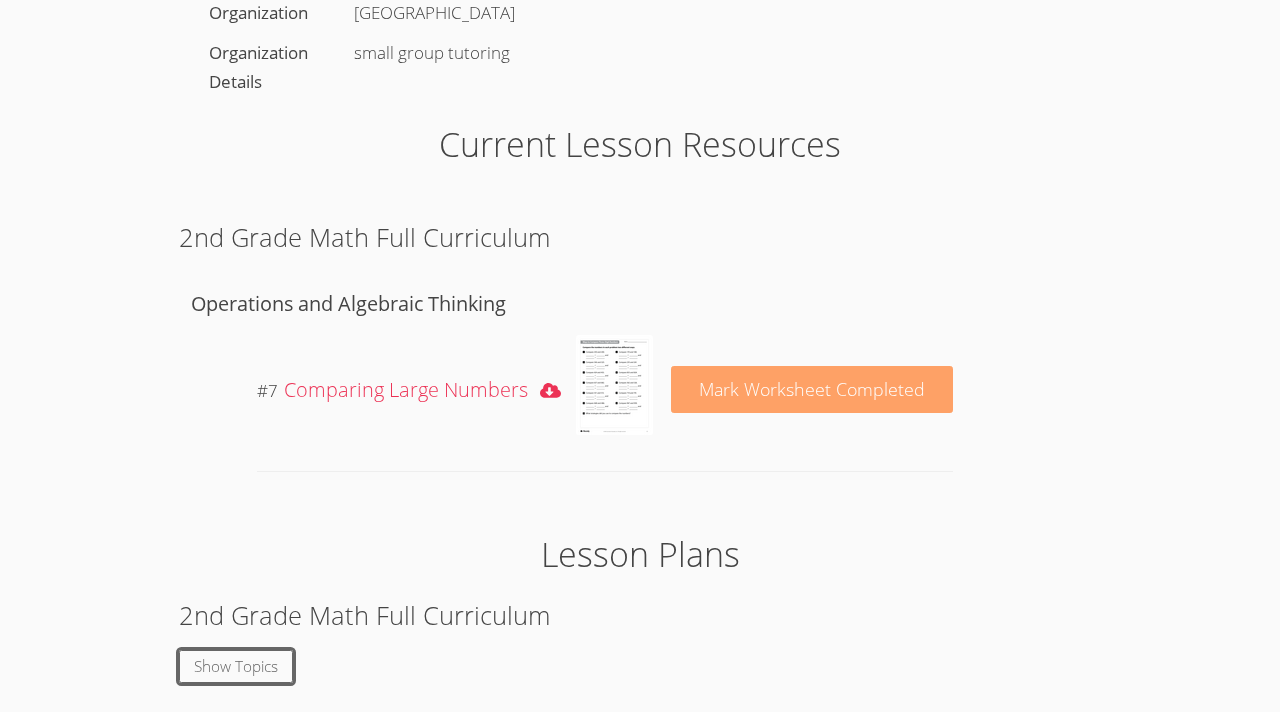 click on "Mark Worksheet Completed" at bounding box center [812, 390] 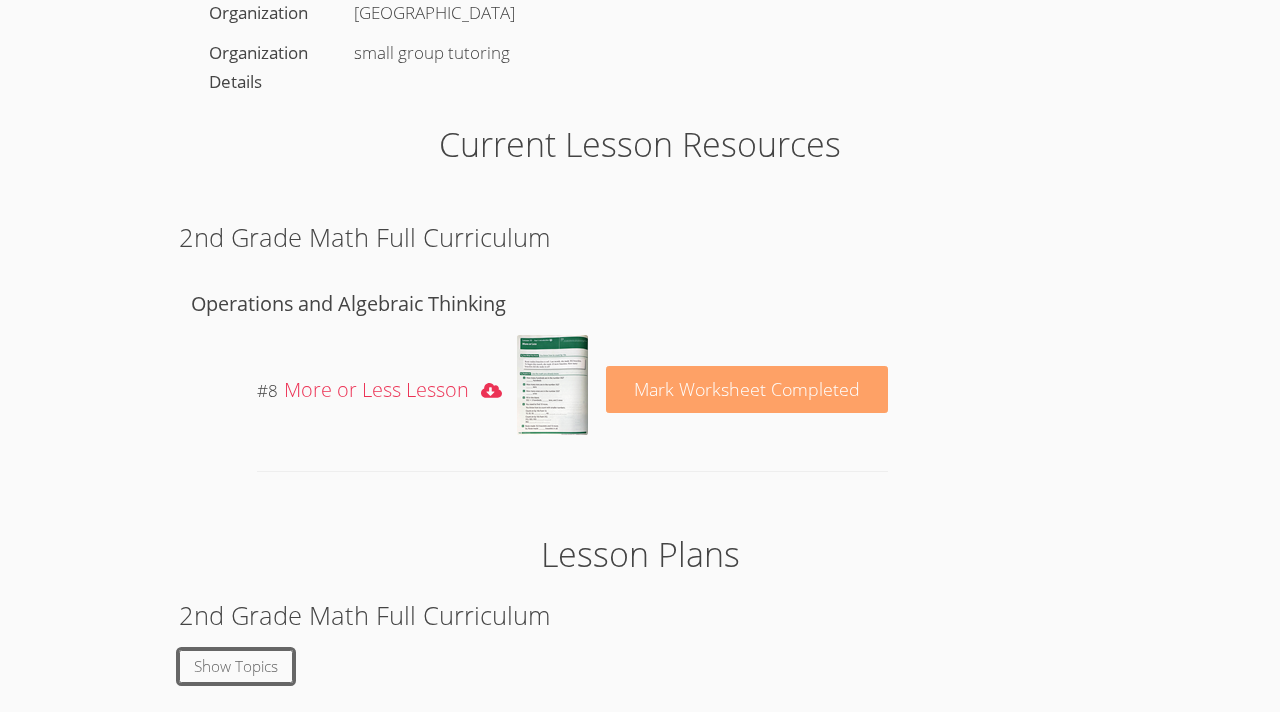 click on "Mark Worksheet Completed" at bounding box center (747, 390) 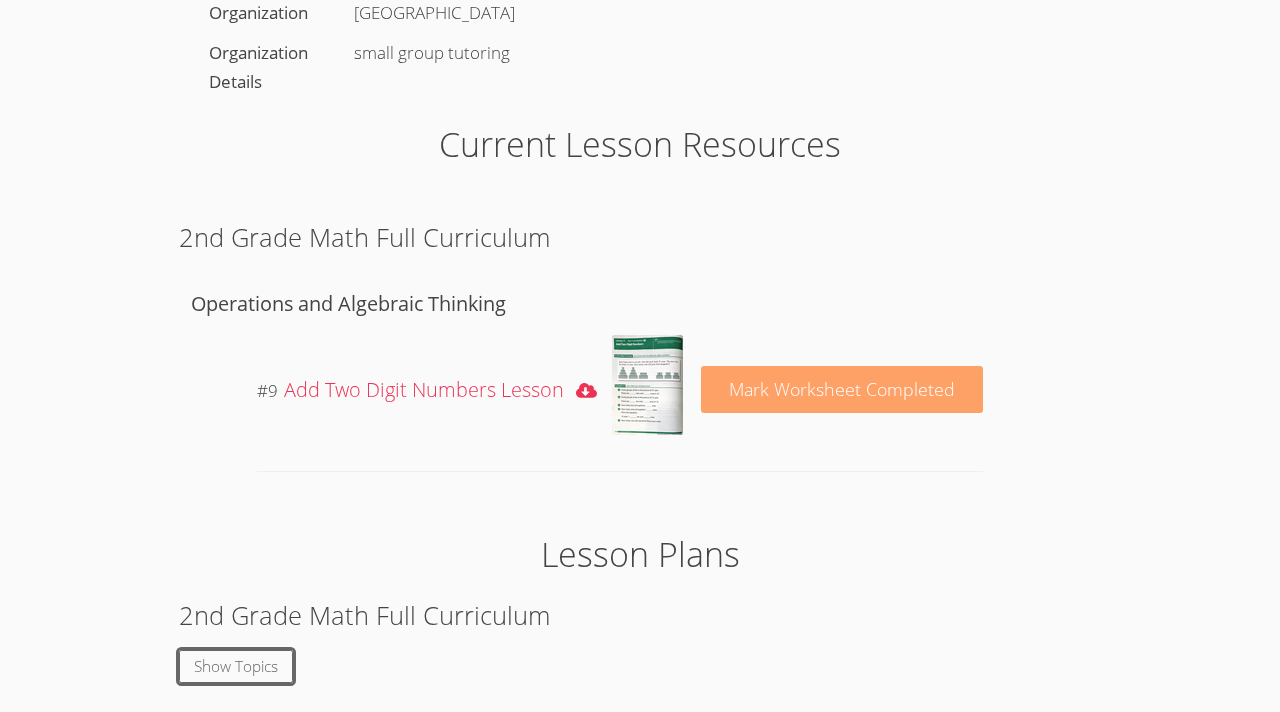 click on "Mark Worksheet Completed" at bounding box center [842, 390] 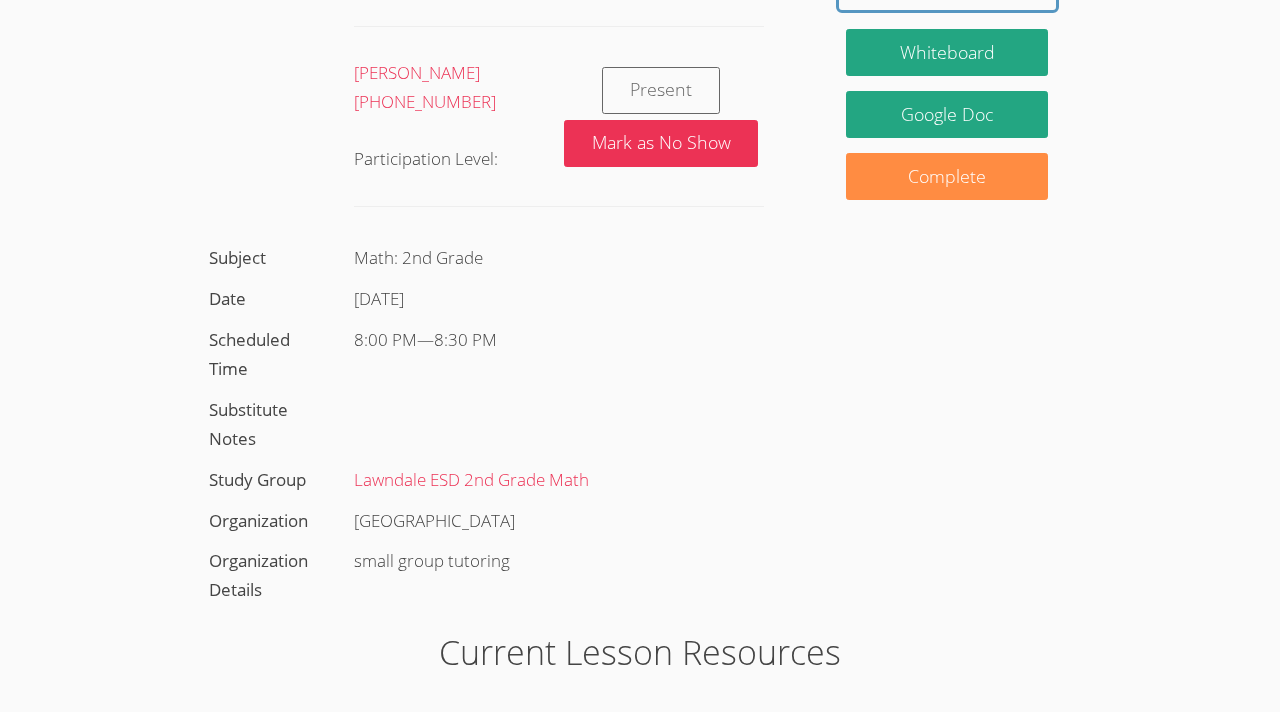 scroll, scrollTop: 767, scrollLeft: 0, axis: vertical 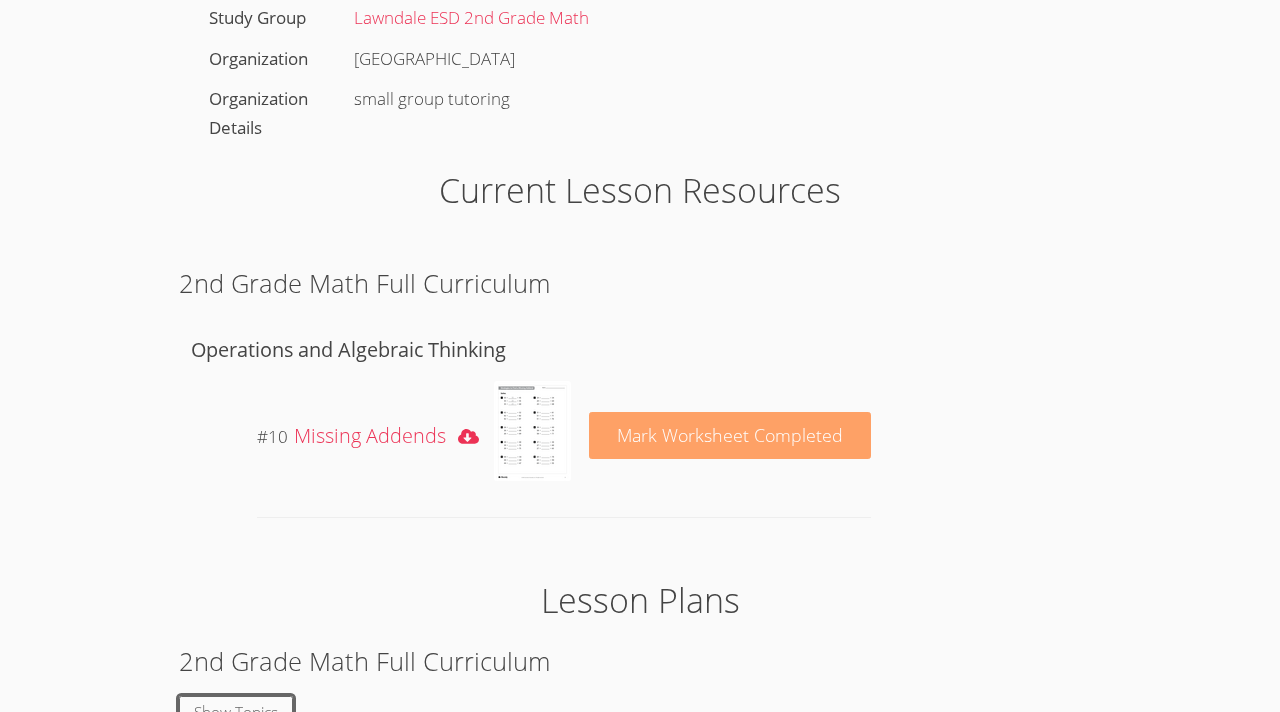 click on "# 10 download resource Missing Addends Mark Worksheet Completed" at bounding box center [564, 435] 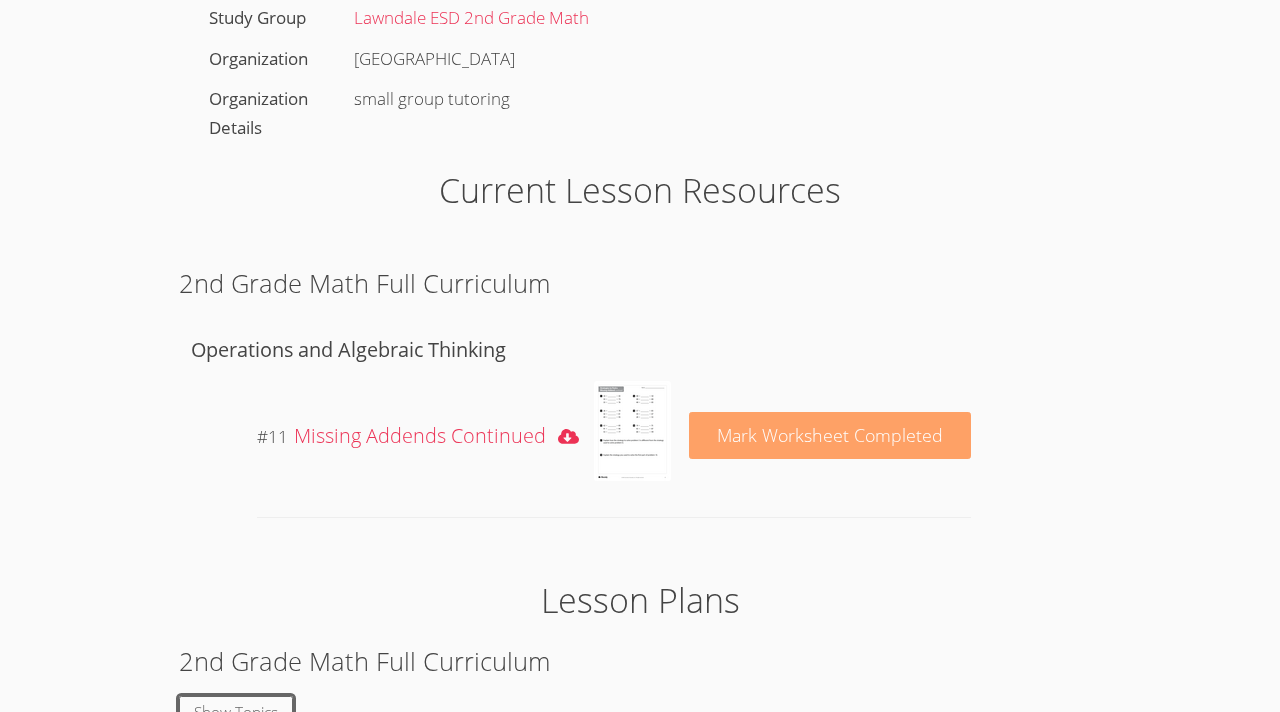 click on "Mark Worksheet Completed" at bounding box center (830, 435) 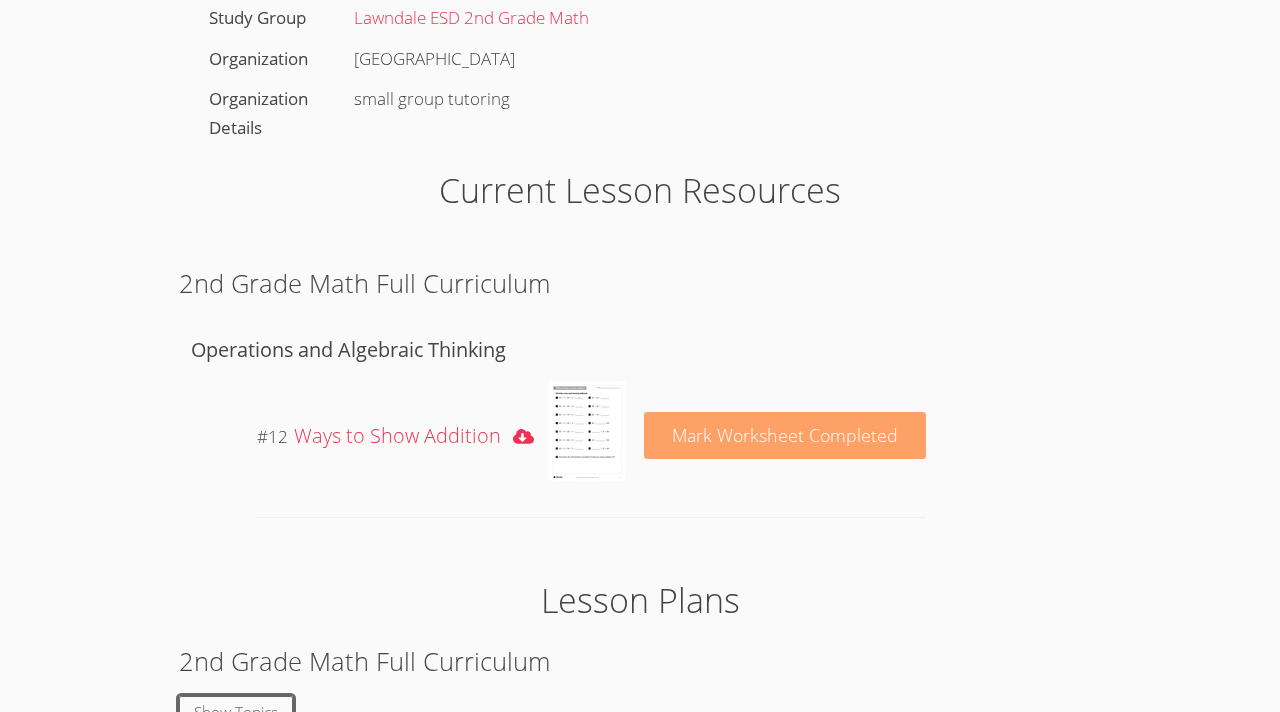 click on "Mark Worksheet Completed" at bounding box center (785, 435) 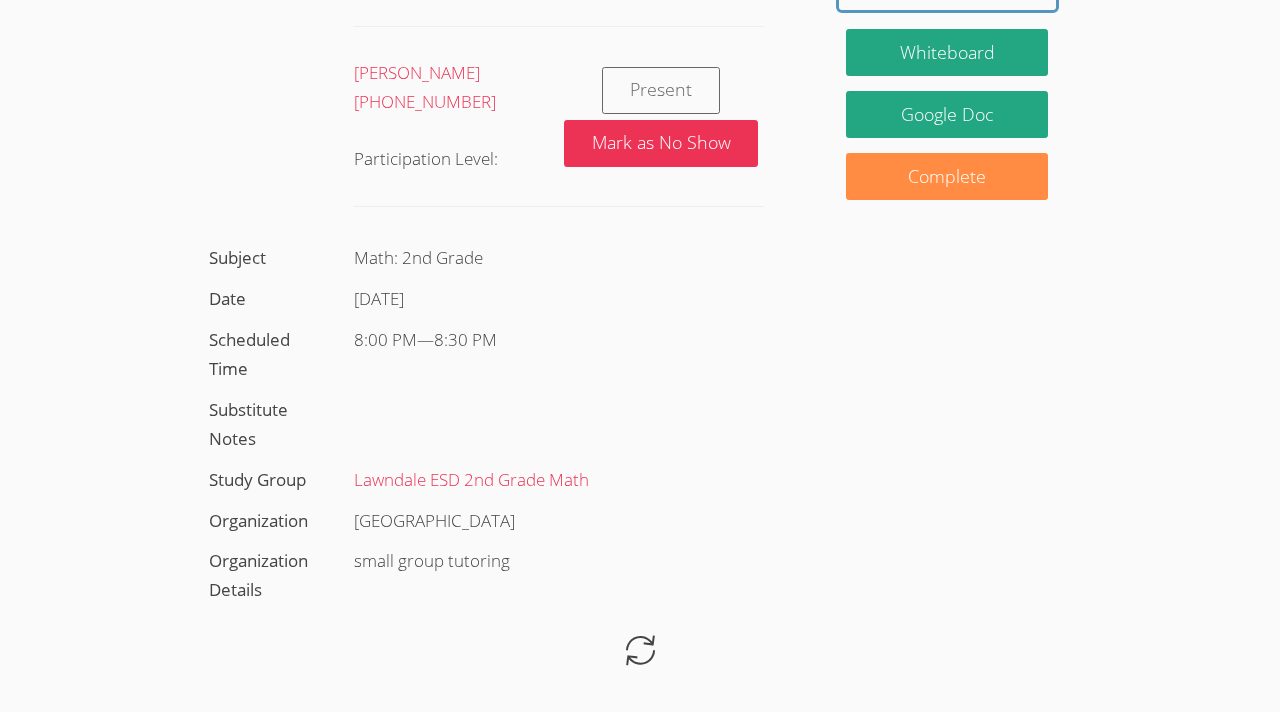 scroll, scrollTop: 767, scrollLeft: 0, axis: vertical 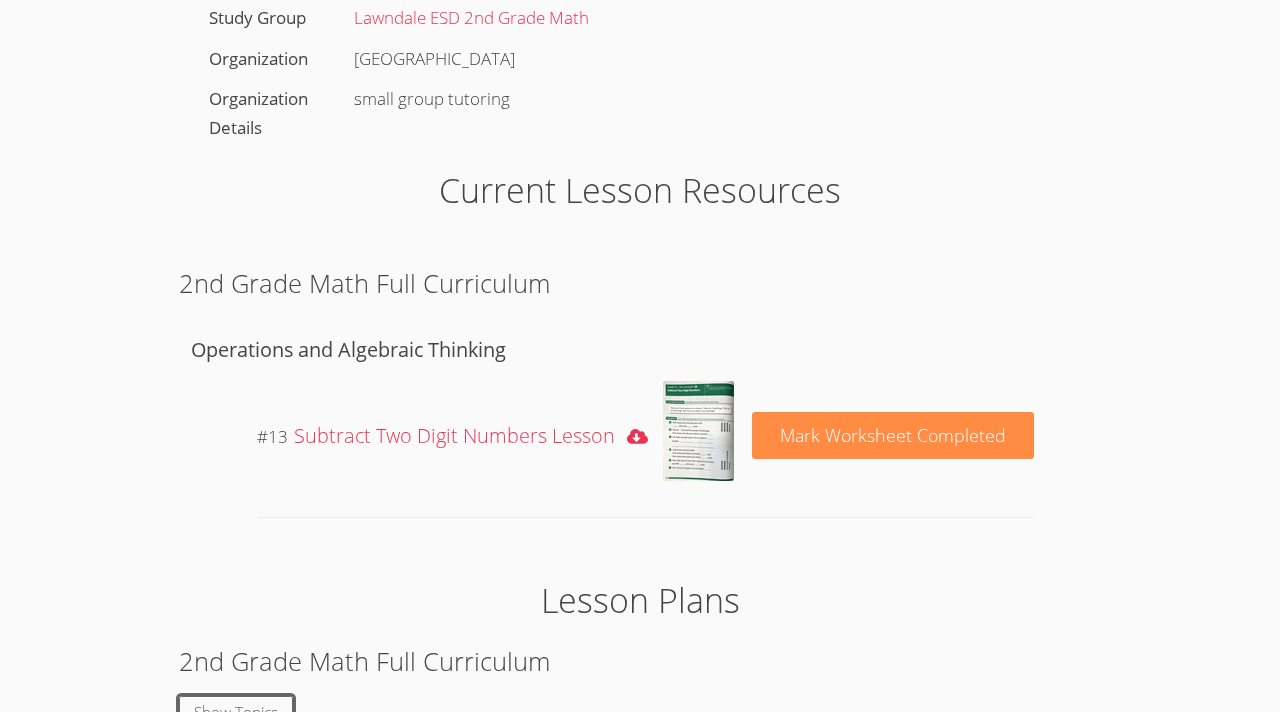 click on "# 13 download resource Subtract Two Digit Numbers Lesson Mark Worksheet Completed" at bounding box center [639, 461] 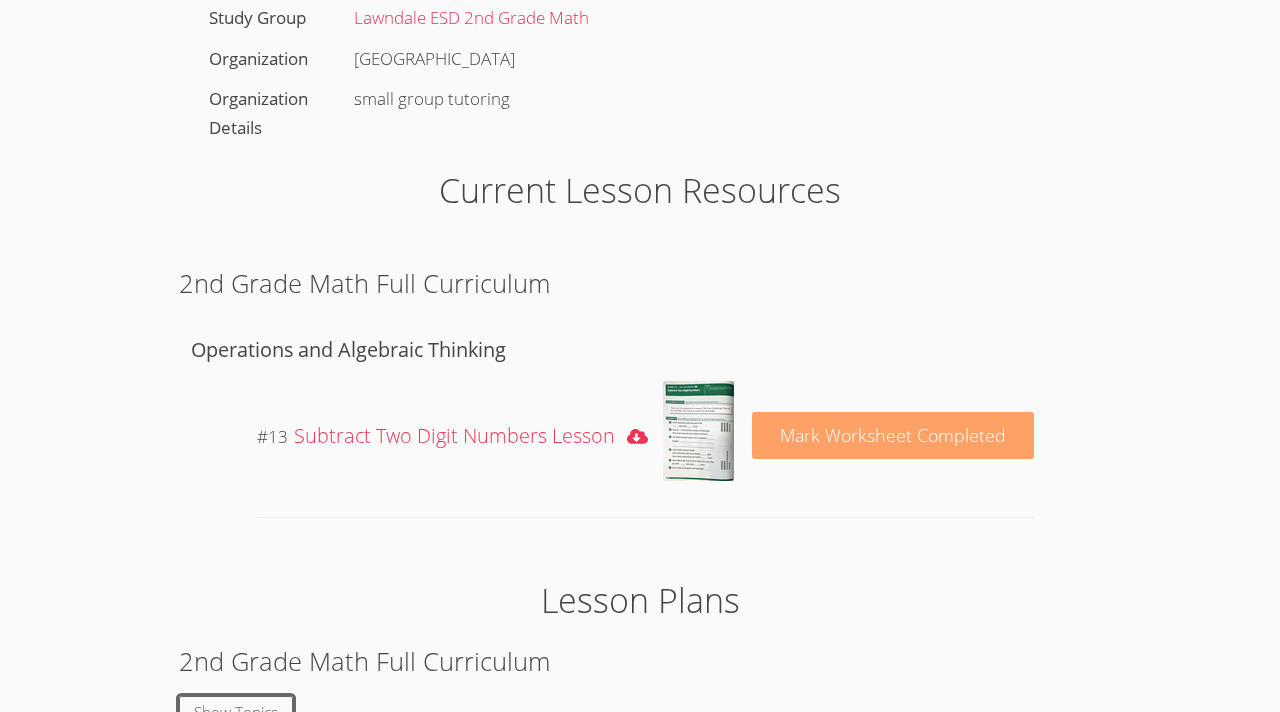 click on "Mark Worksheet Completed" at bounding box center [893, 436] 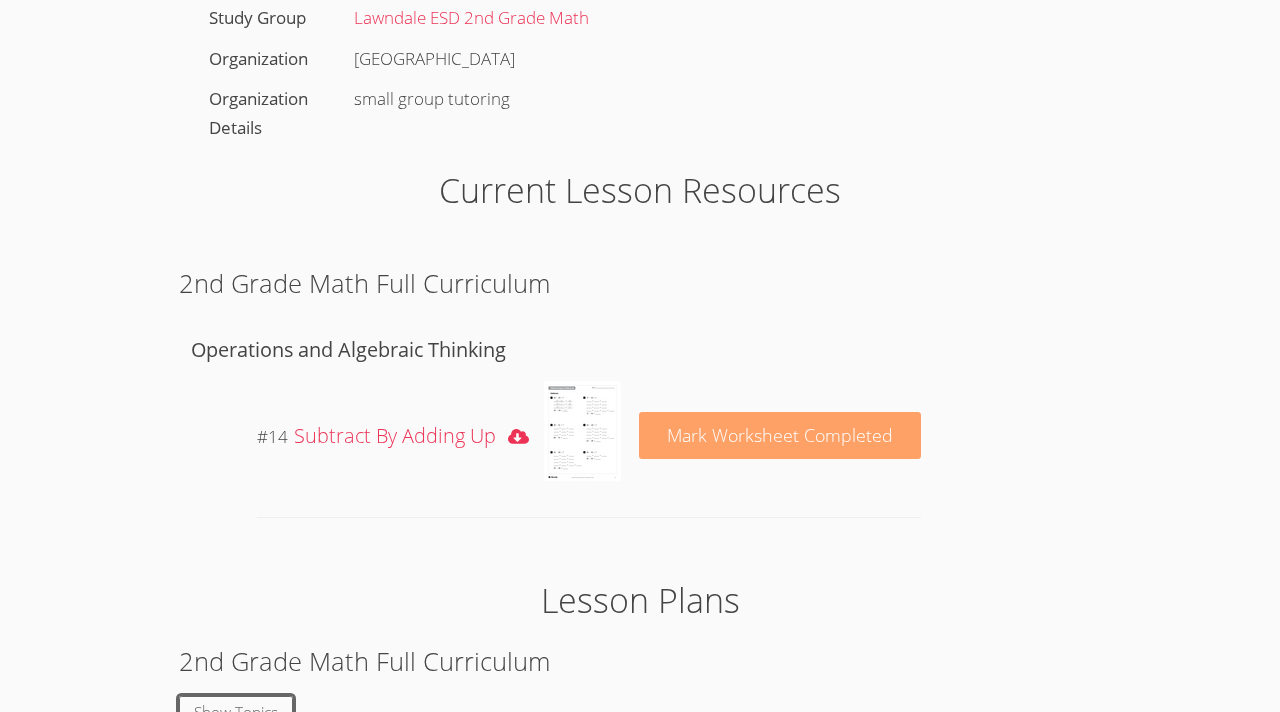 click on "Mark Worksheet Completed" at bounding box center (780, 436) 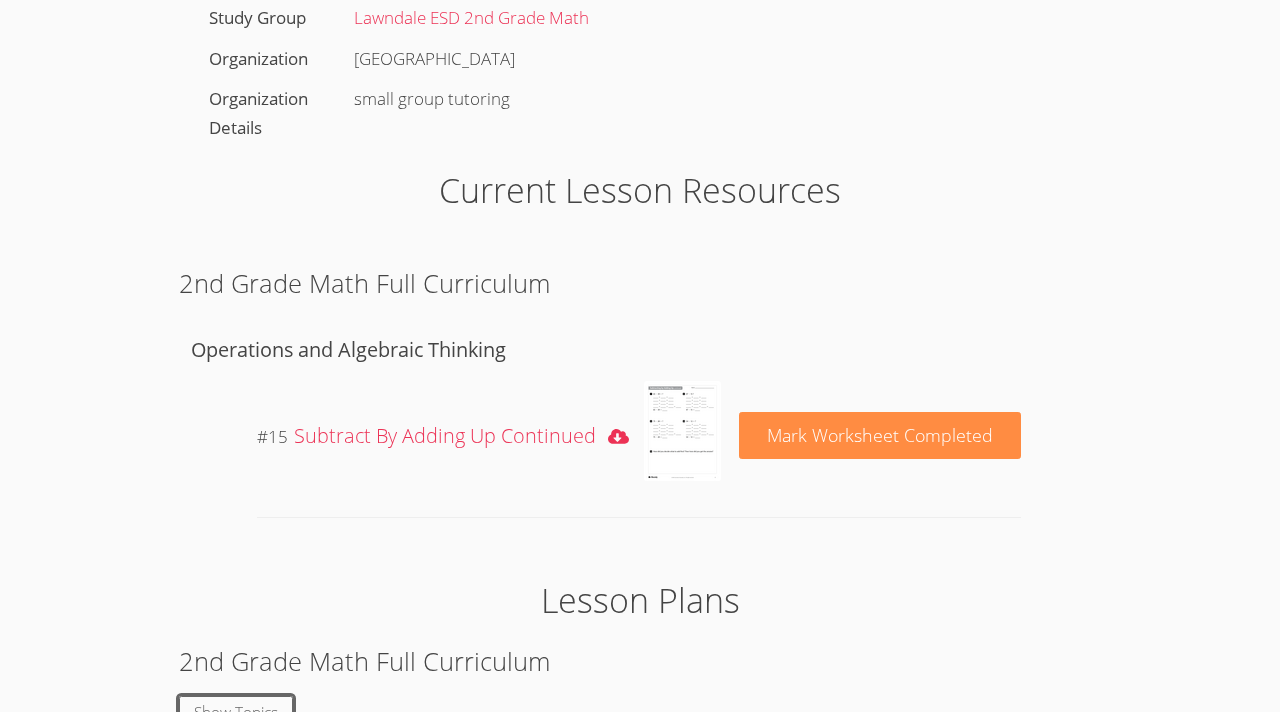 click on "Mark Worksheet Completed" at bounding box center [880, 435] 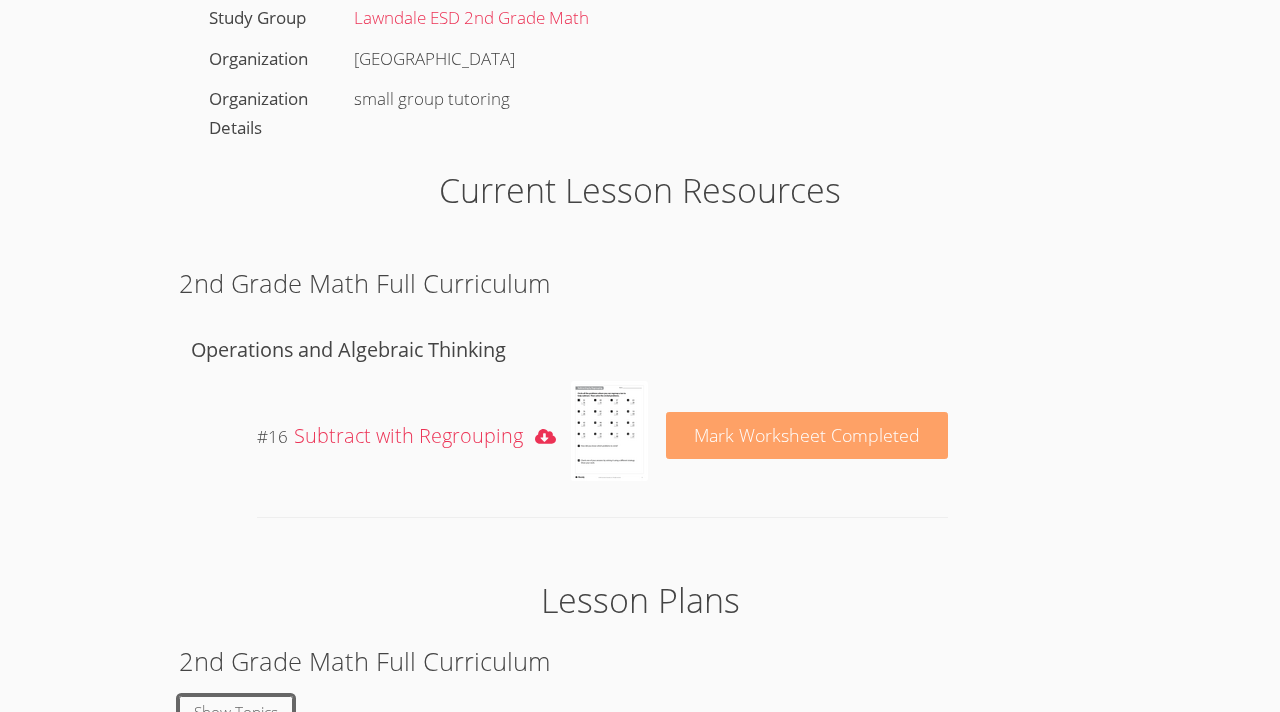 click on "Mark Worksheet Completed" at bounding box center (807, 435) 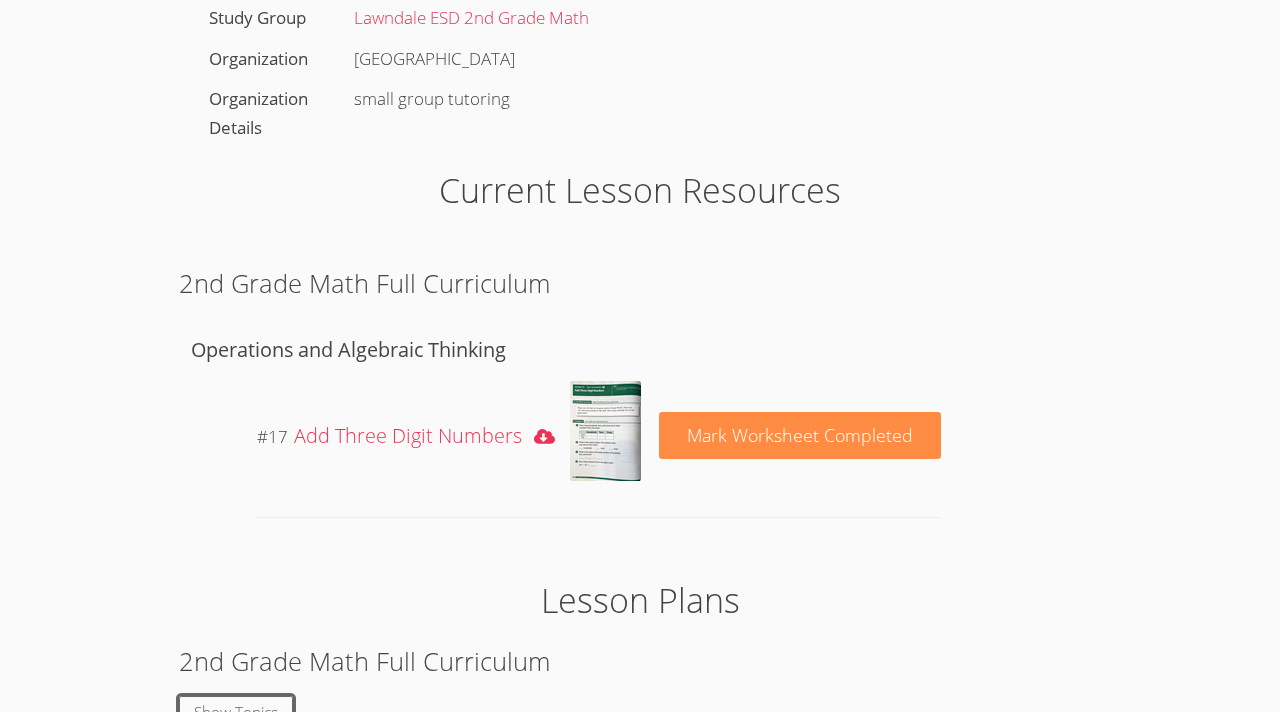 click on "Mark Worksheet Completed" at bounding box center [800, 436] 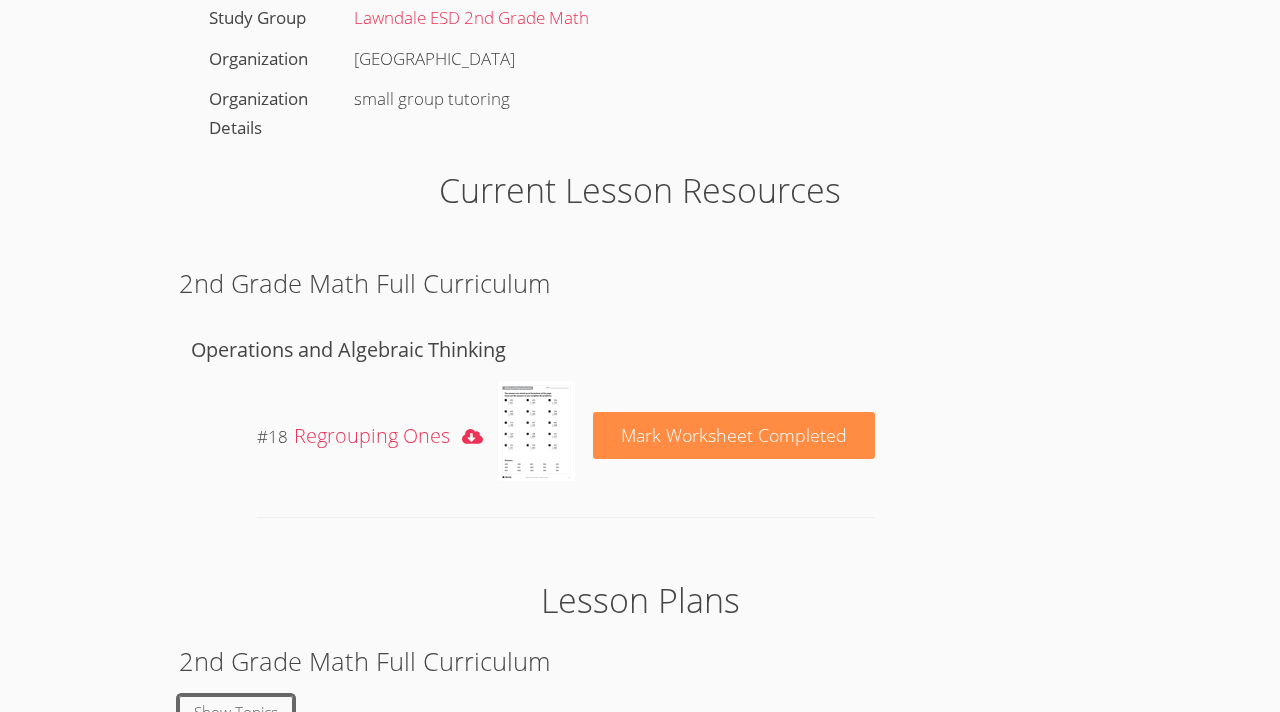click on "Mark Worksheet Completed" at bounding box center [734, 436] 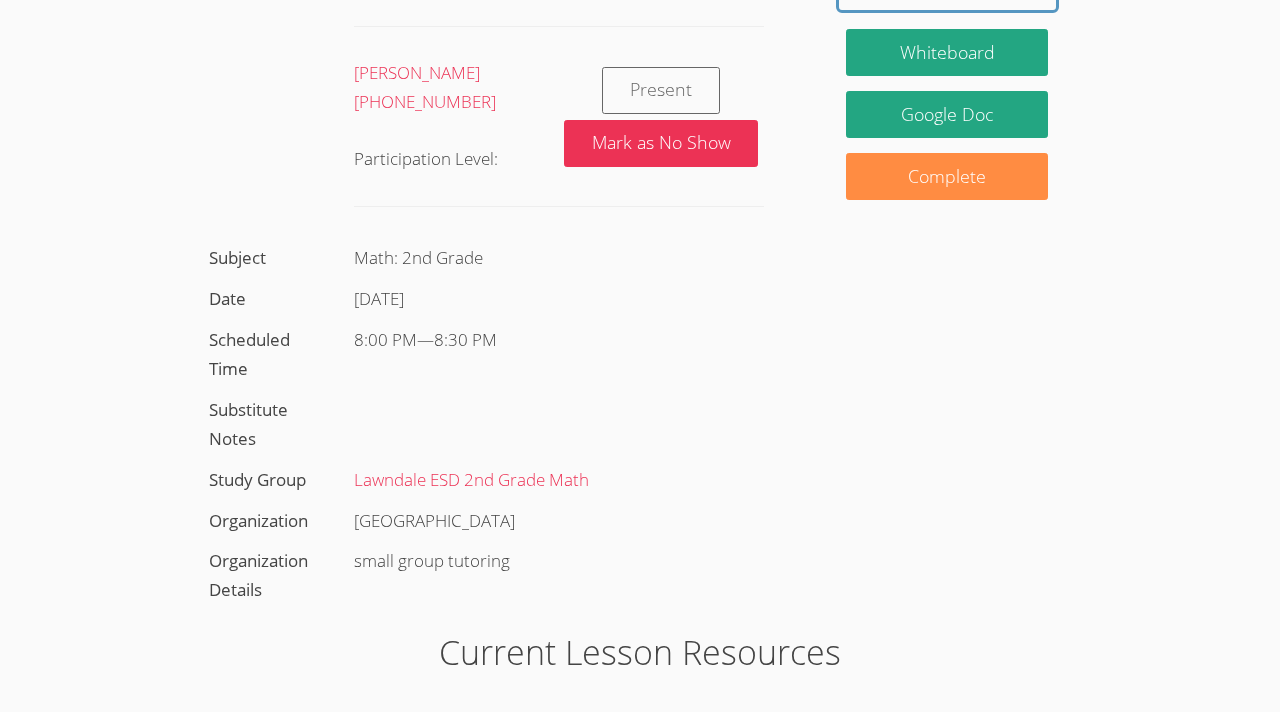 scroll, scrollTop: 767, scrollLeft: 0, axis: vertical 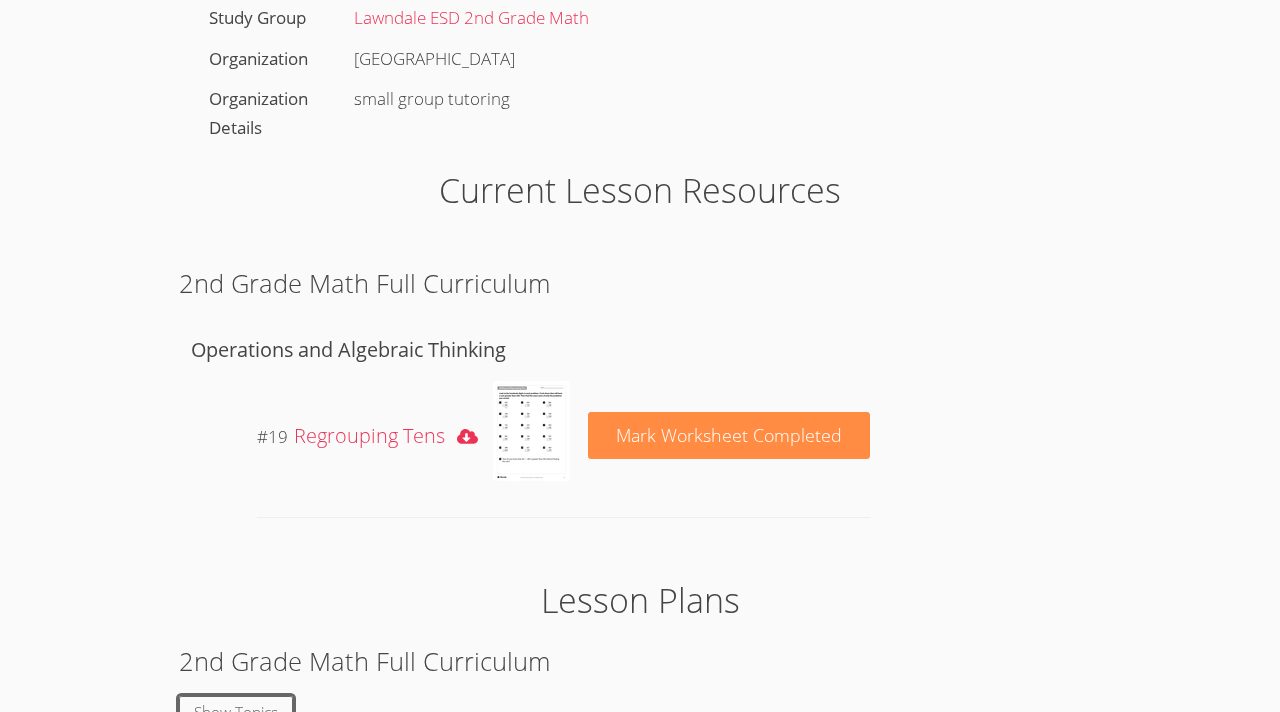 click on "Current Lesson Resources 2nd Grade Math Full Curriculum Operations and Algebraic Thinking # 19 download resource Regrouping Tens Mark Worksheet Completed Lesson Plans 2nd Grade Math Full Curriculum Show Topics" at bounding box center [640, 447] 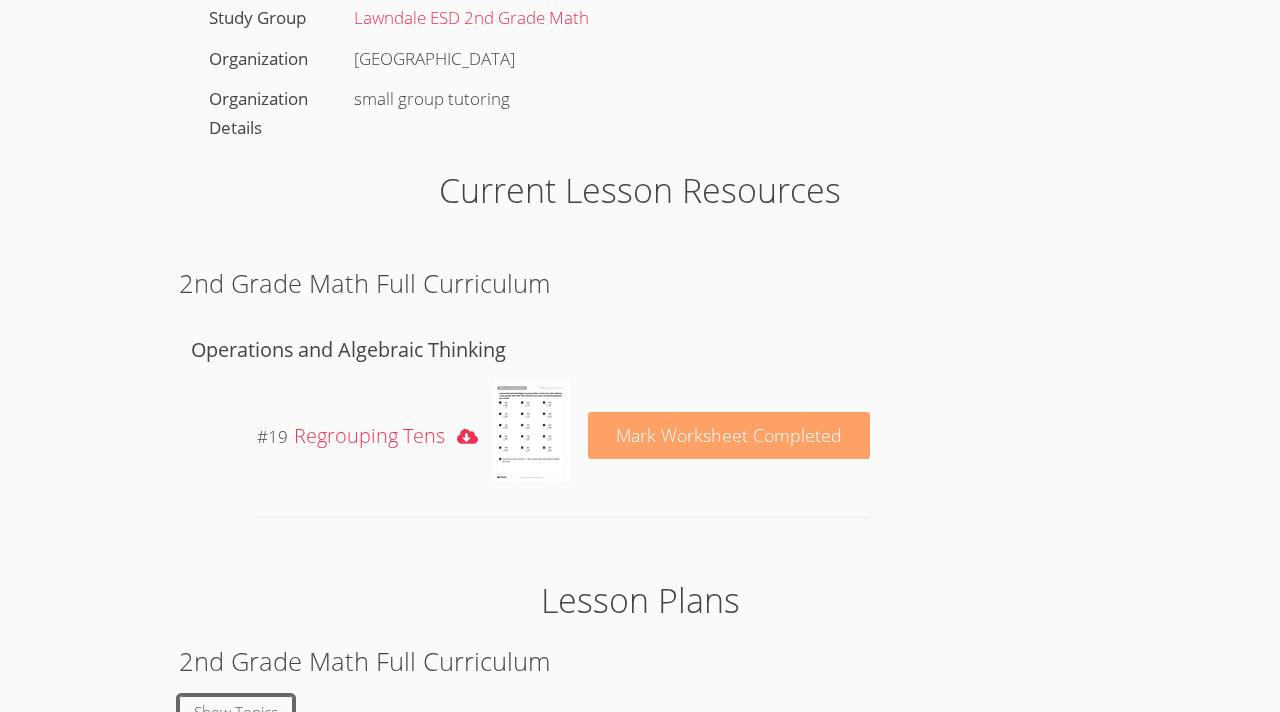 click on "Mark Worksheet Completed" at bounding box center [729, 436] 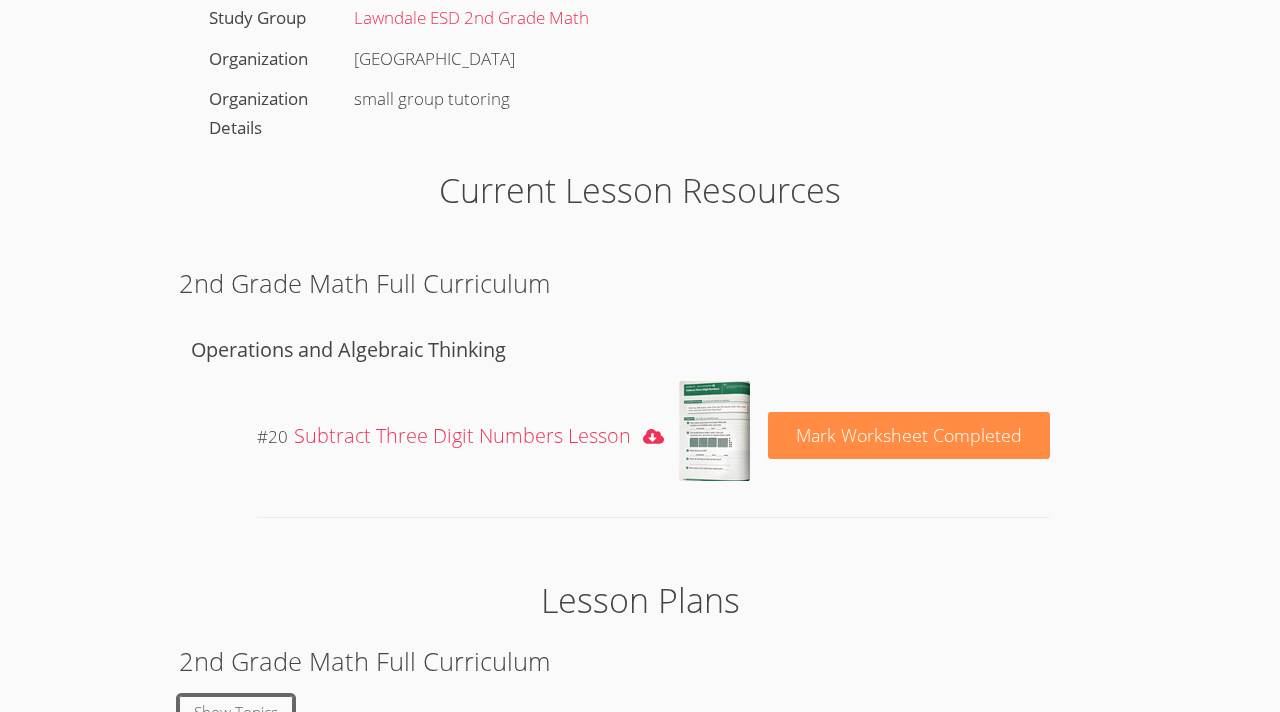 click on "Mark Worksheet Completed" at bounding box center (909, 436) 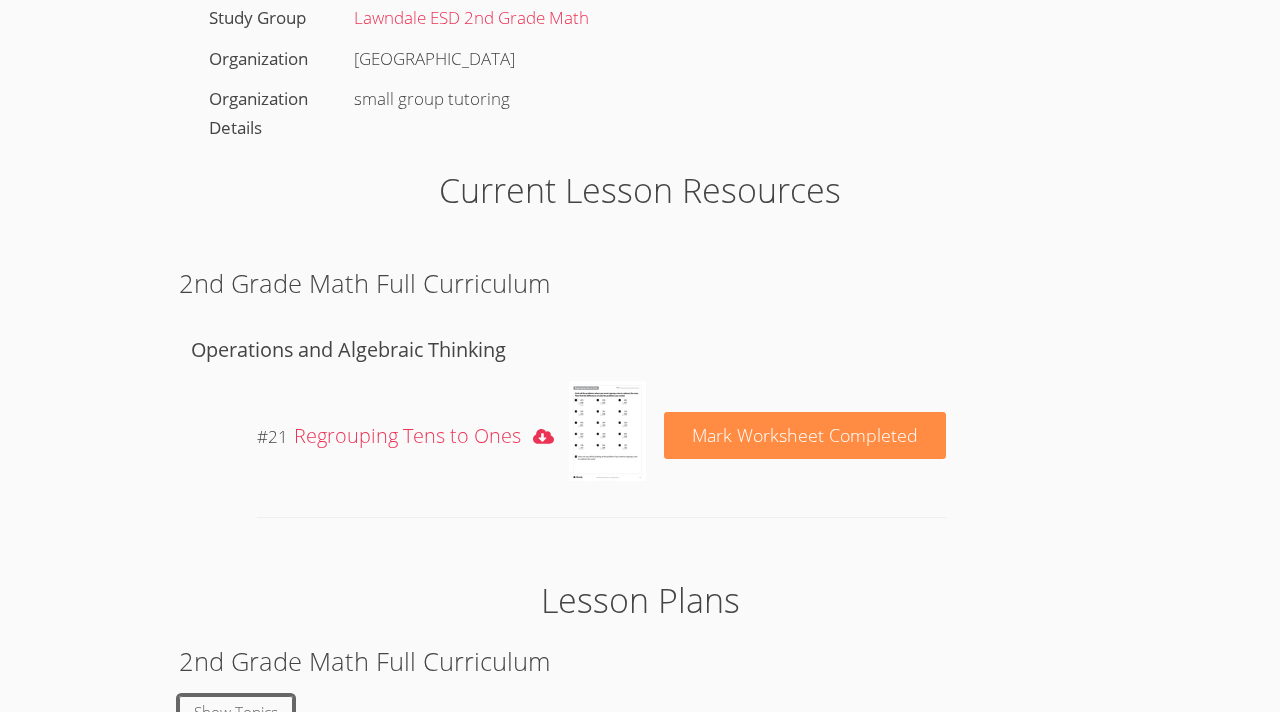 click on "Mark Worksheet Completed" at bounding box center (805, 436) 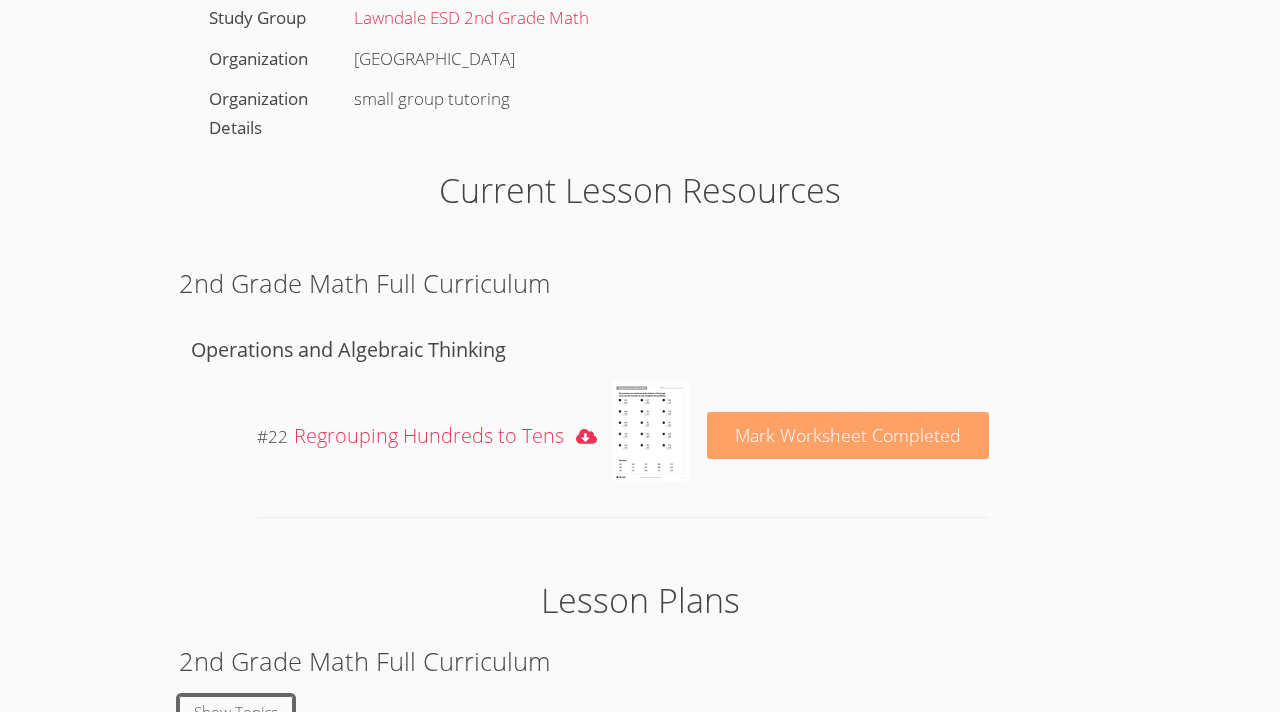 click on "Mark Worksheet Completed" at bounding box center [848, 436] 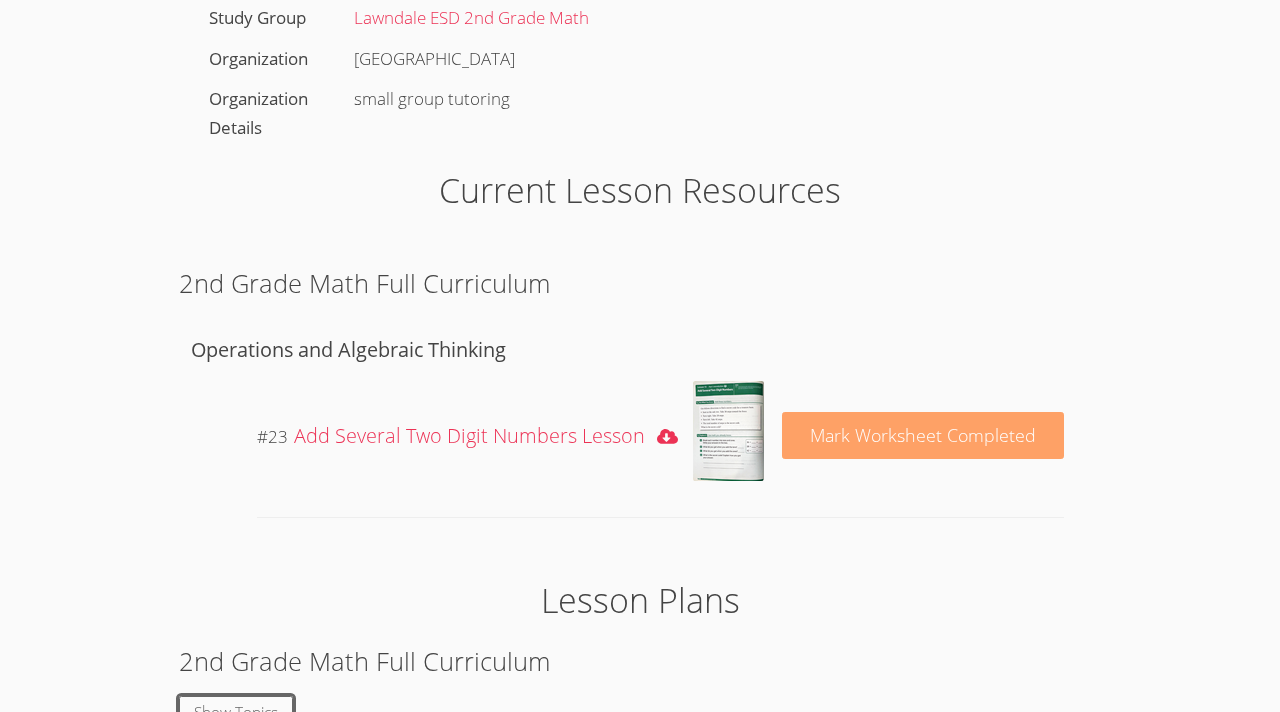 click on "Mark Worksheet Completed" at bounding box center [923, 435] 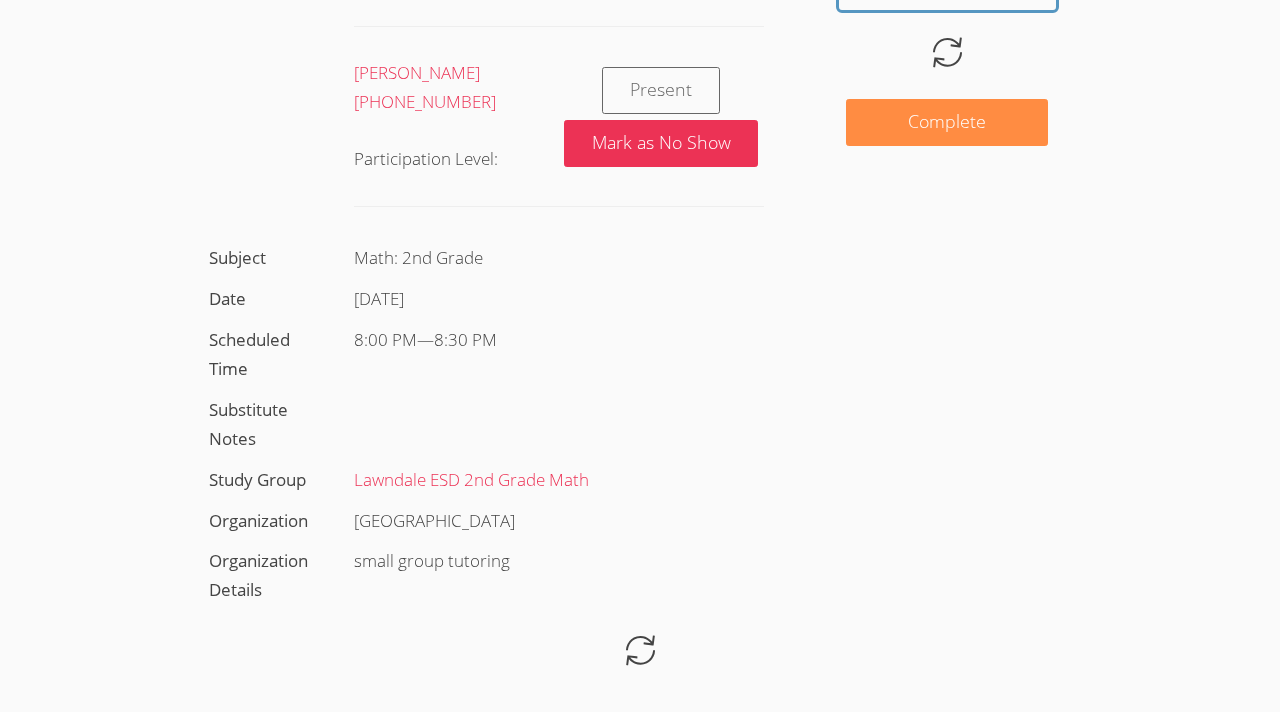 scroll, scrollTop: 767, scrollLeft: 0, axis: vertical 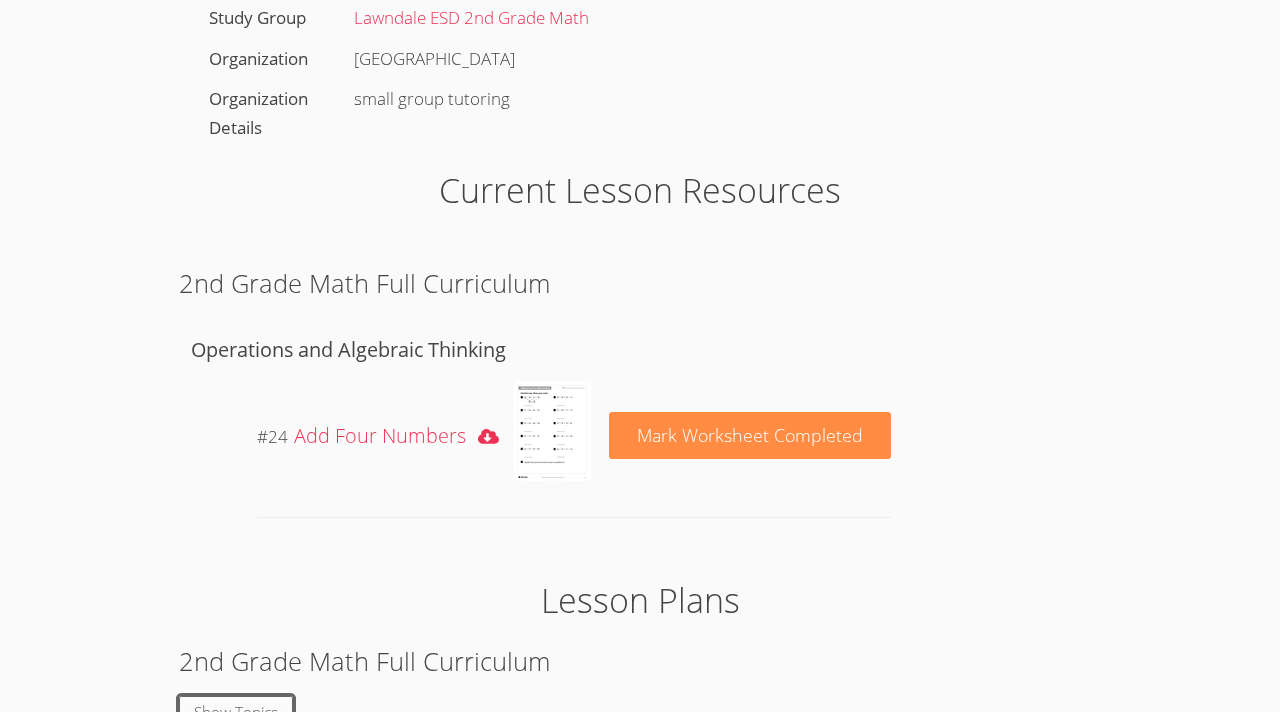 click on "Current Lesson Resources 2nd Grade Math Full Curriculum Operations and Algebraic Thinking # 24 download resource Add Four Numbers Mark Worksheet Completed Lesson Plans 2nd Grade Math Full Curriculum Show Topics" at bounding box center (640, 447) 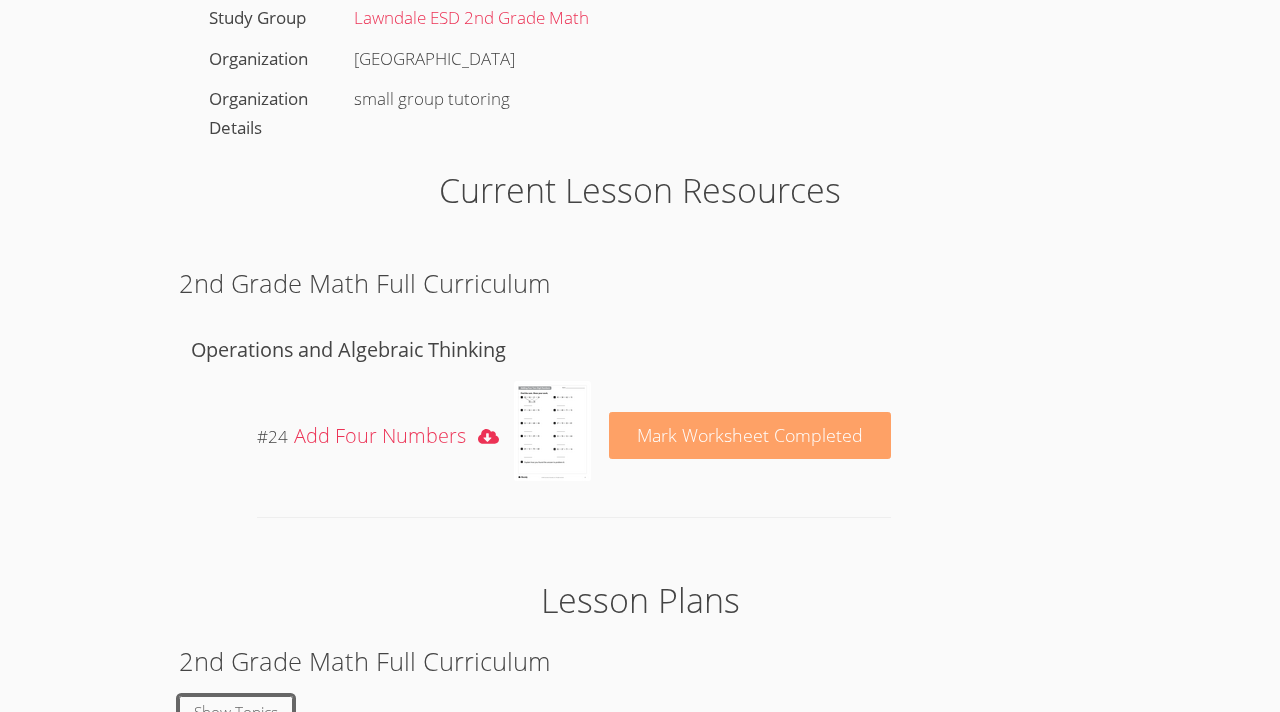 click on "Mark Worksheet Completed" at bounding box center (750, 436) 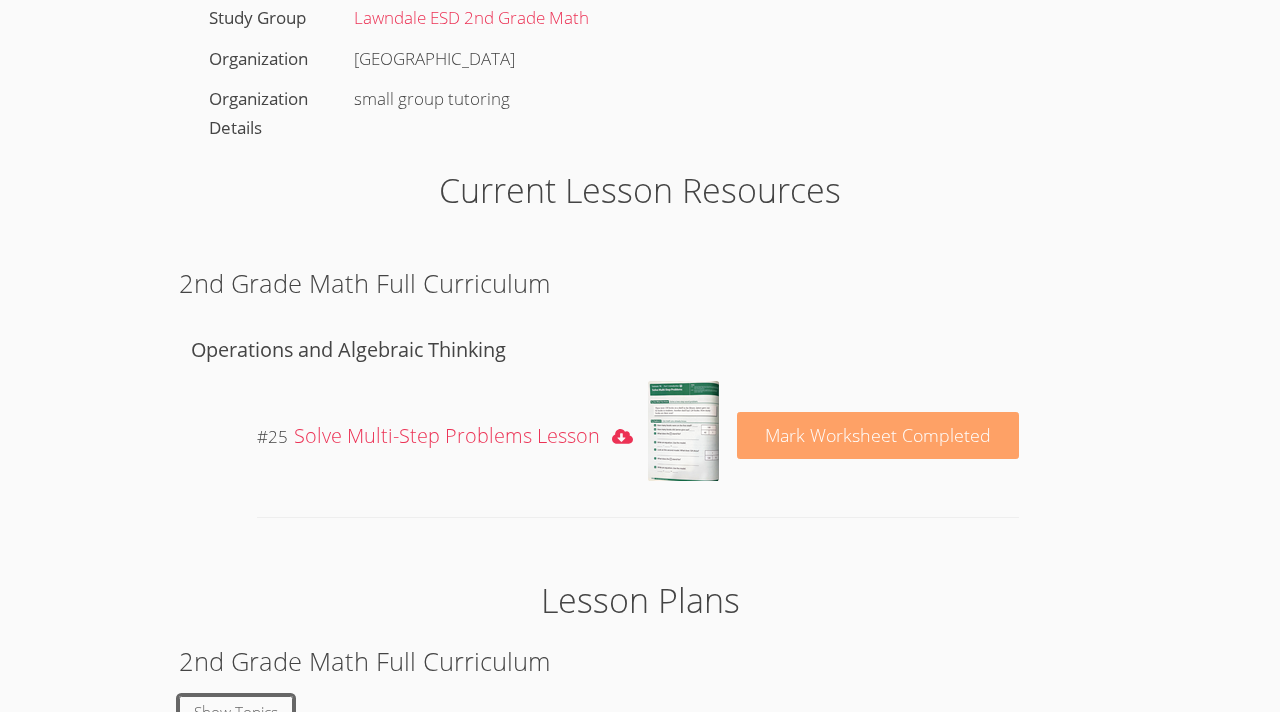 click on "Mark Worksheet Completed" at bounding box center [878, 436] 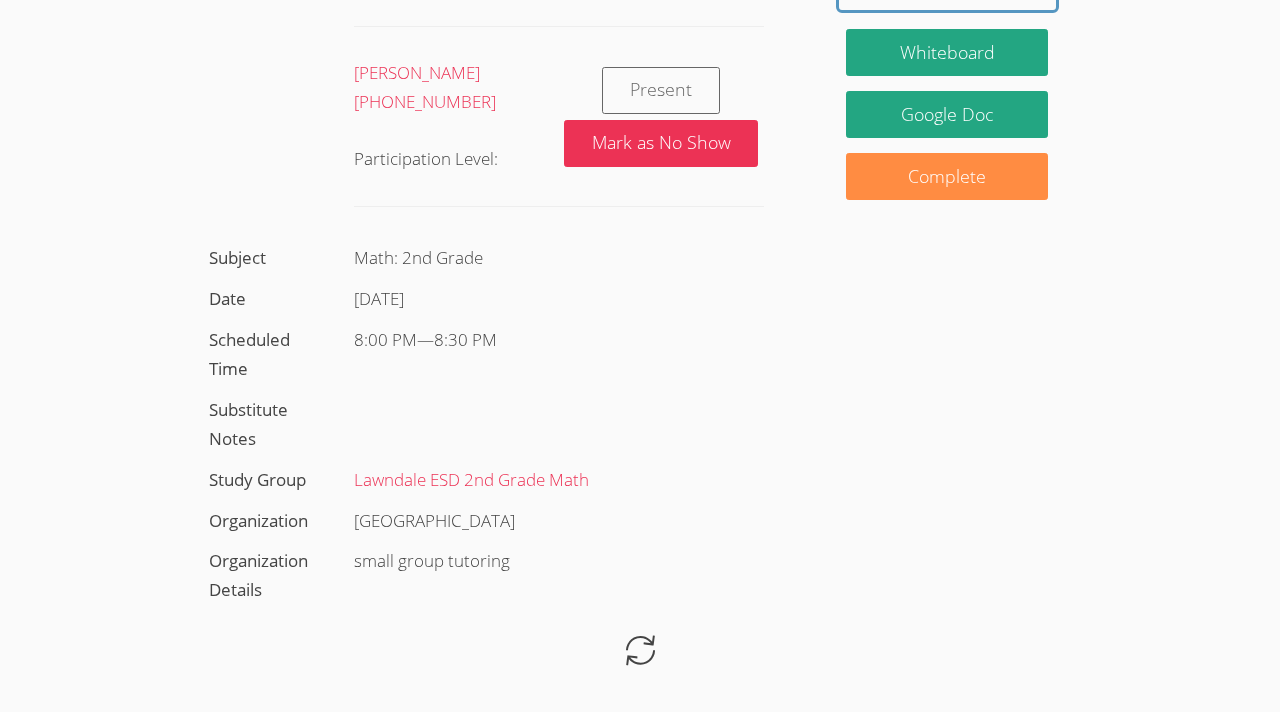 scroll, scrollTop: 767, scrollLeft: 0, axis: vertical 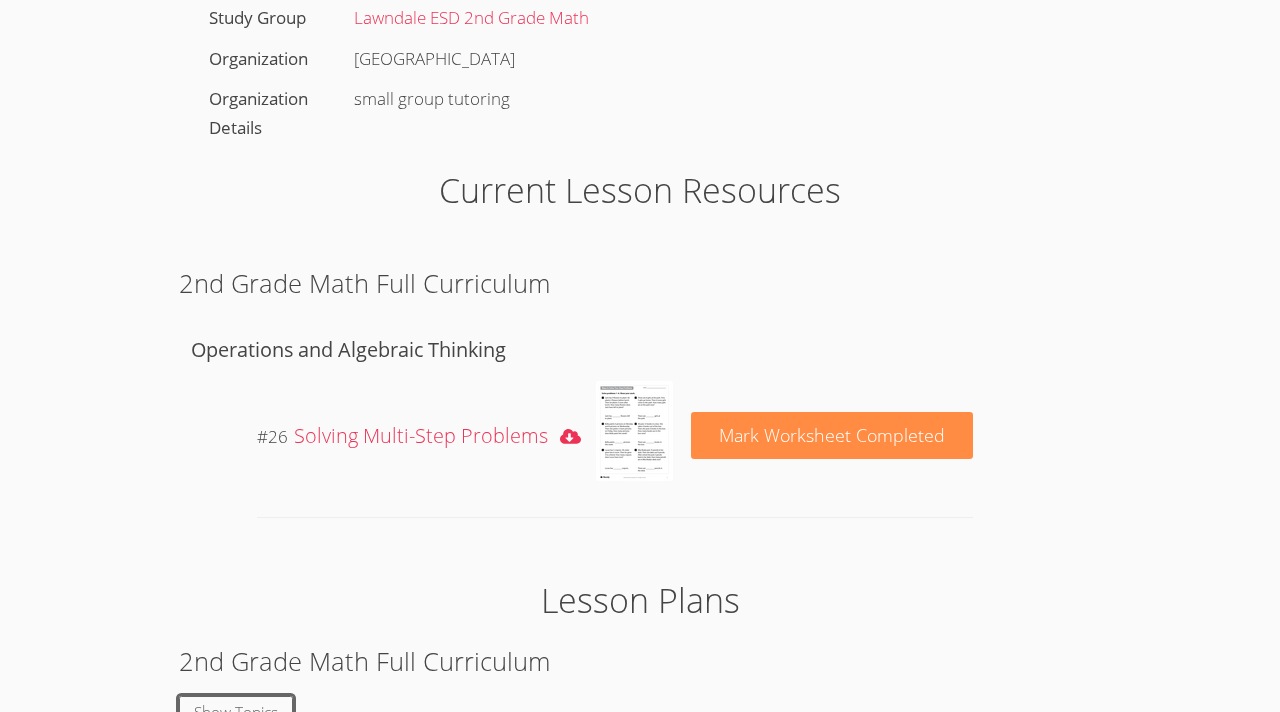 click on "Mark Worksheet Completed" at bounding box center [832, 436] 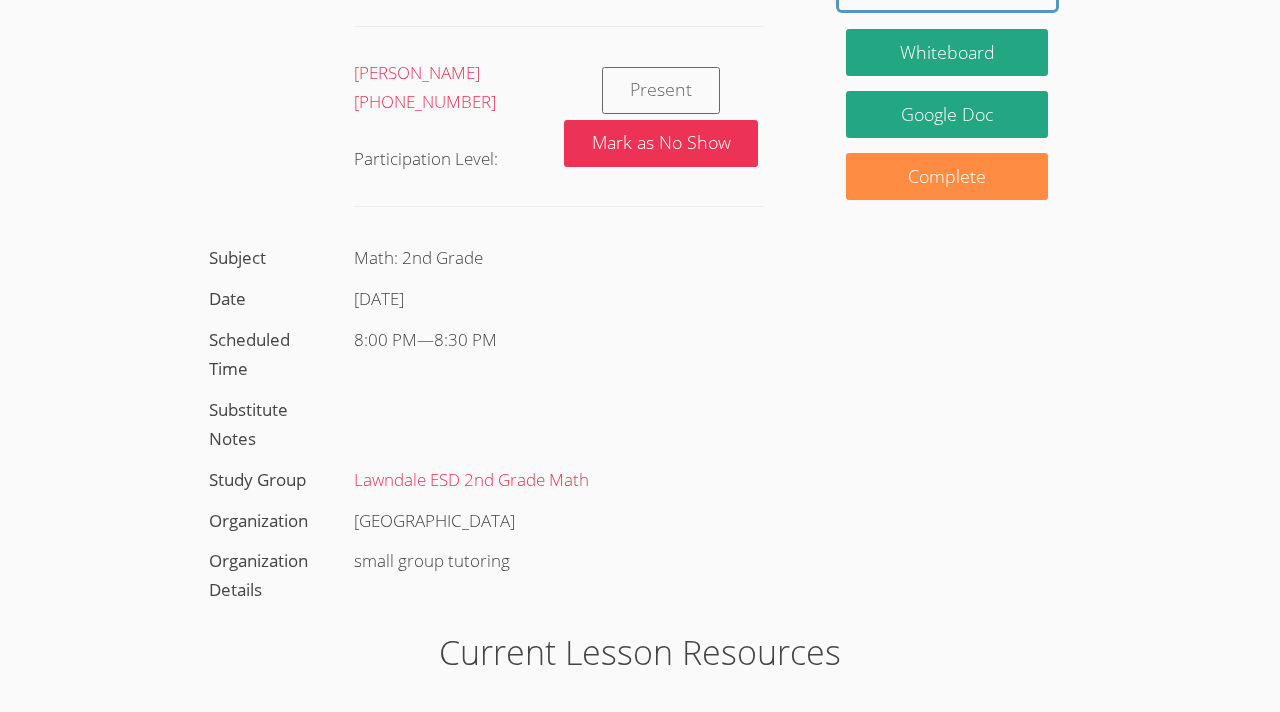 scroll, scrollTop: 767, scrollLeft: 0, axis: vertical 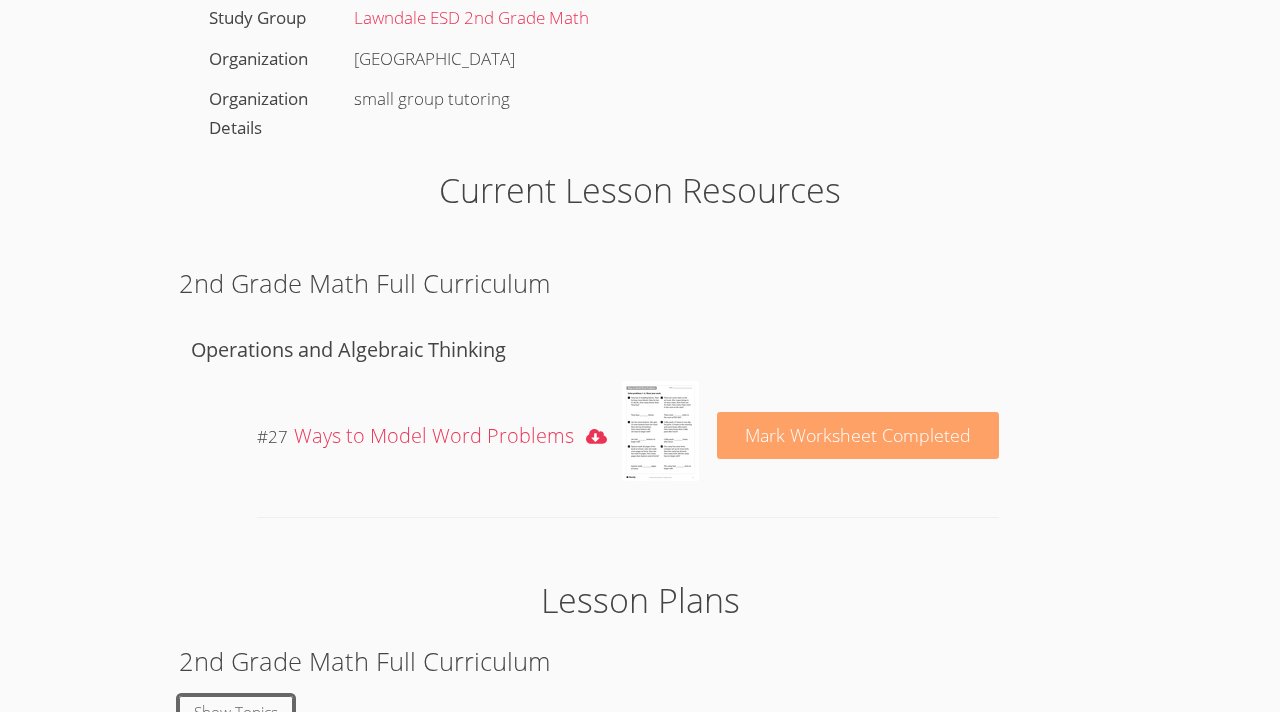 click on "Mark Worksheet Completed" at bounding box center [858, 436] 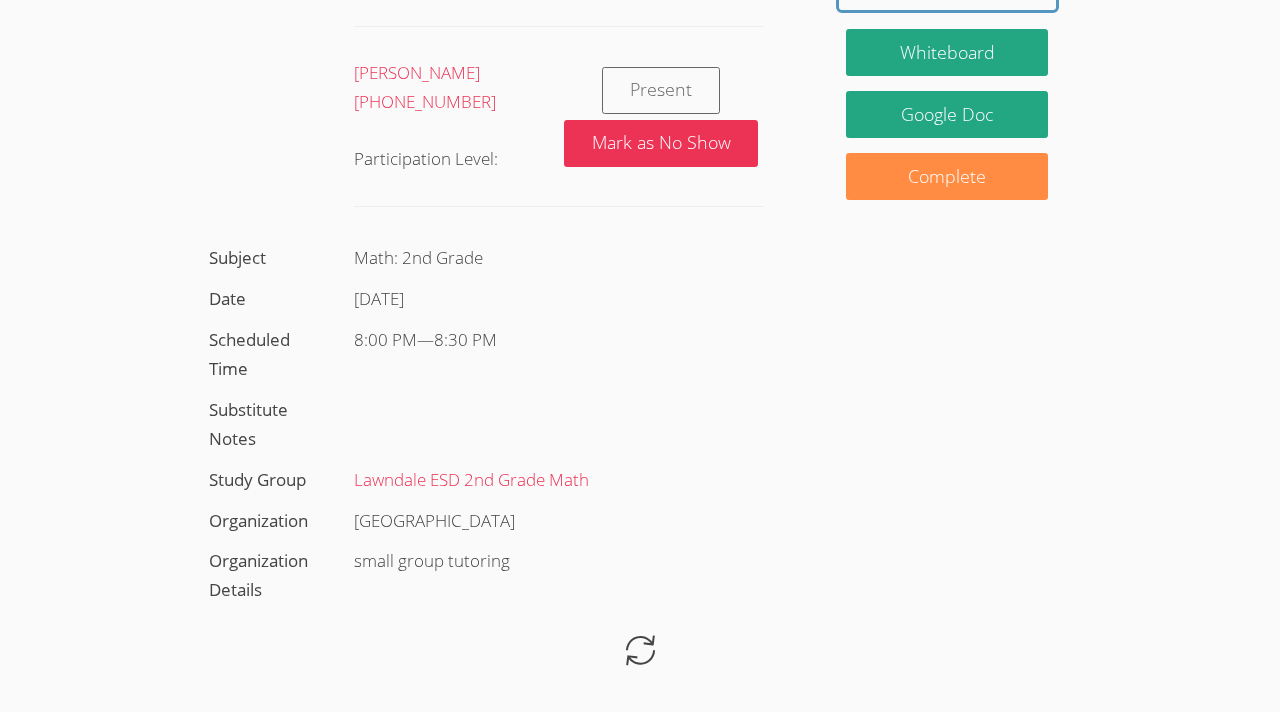 scroll, scrollTop: 767, scrollLeft: 0, axis: vertical 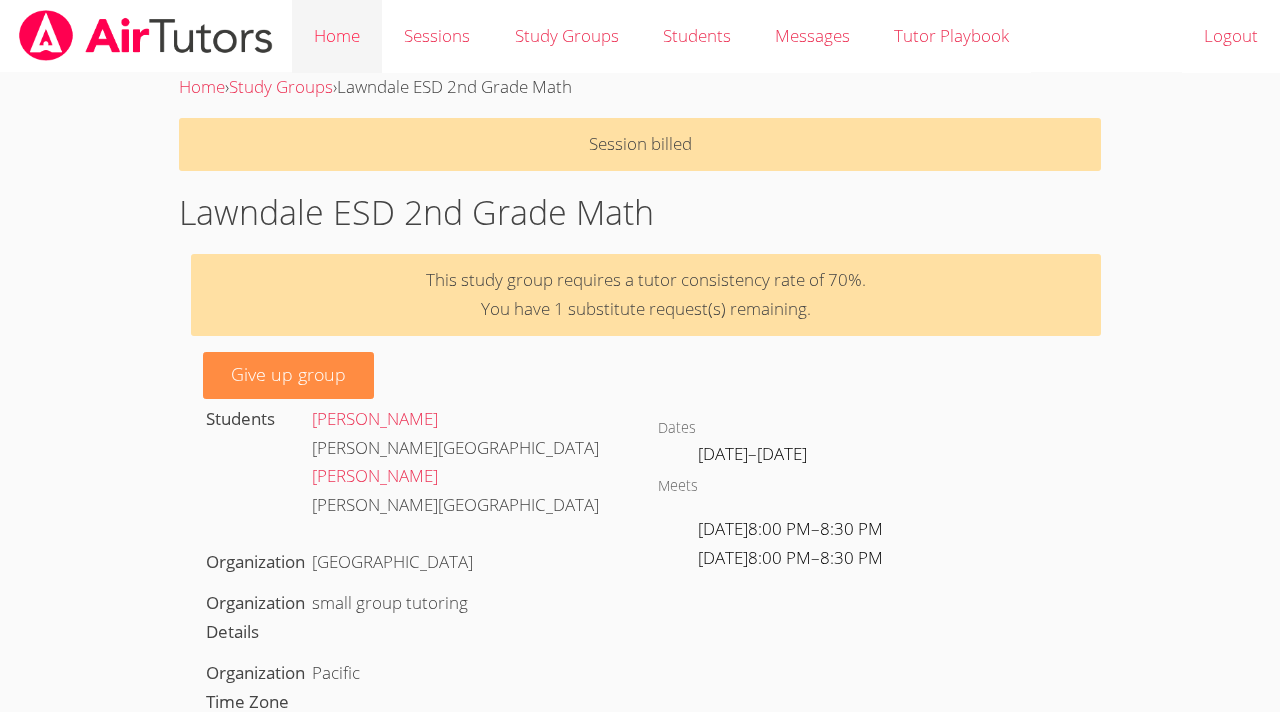 click on "Home" at bounding box center [337, 36] 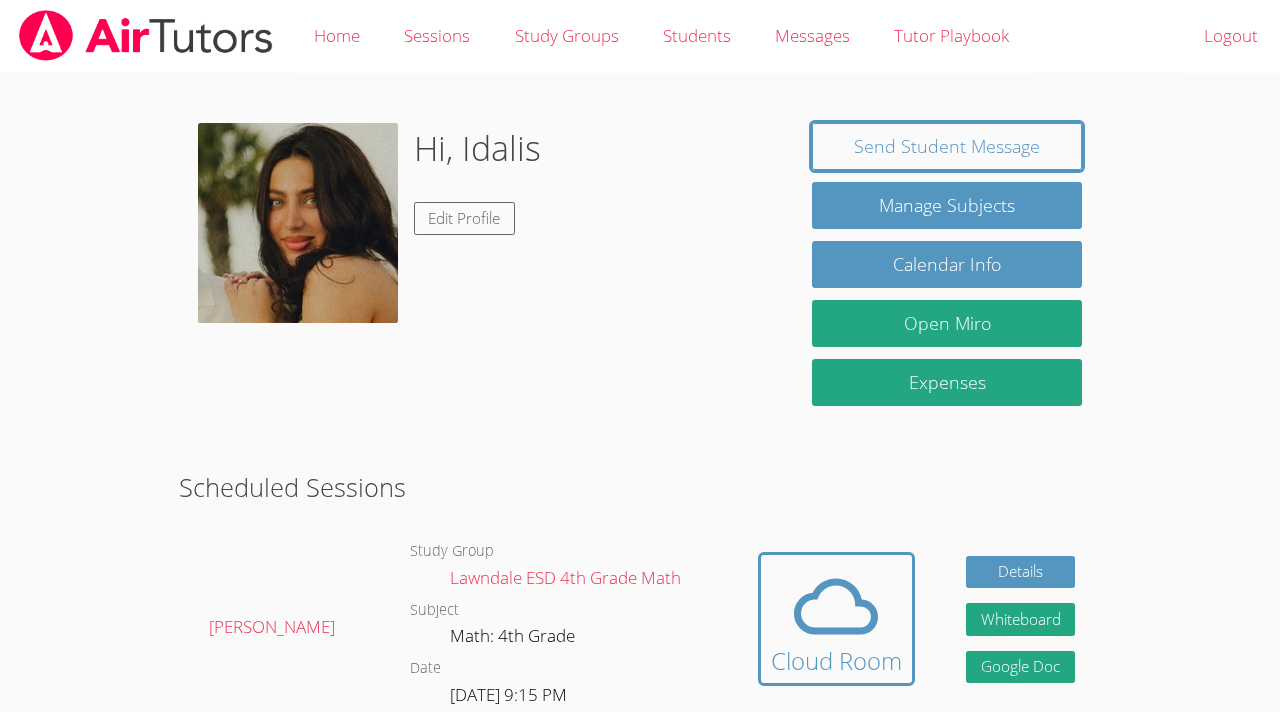scroll, scrollTop: 96, scrollLeft: 0, axis: vertical 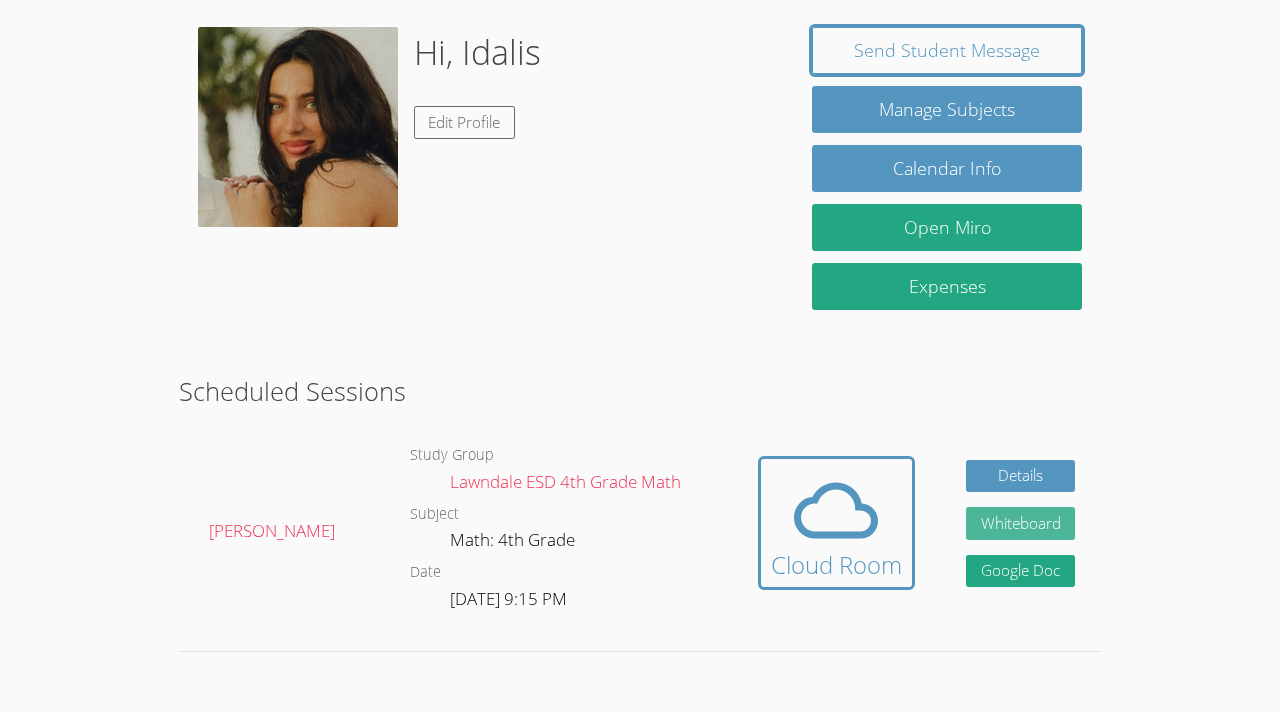 click on "Whiteboard" at bounding box center [1021, 523] 